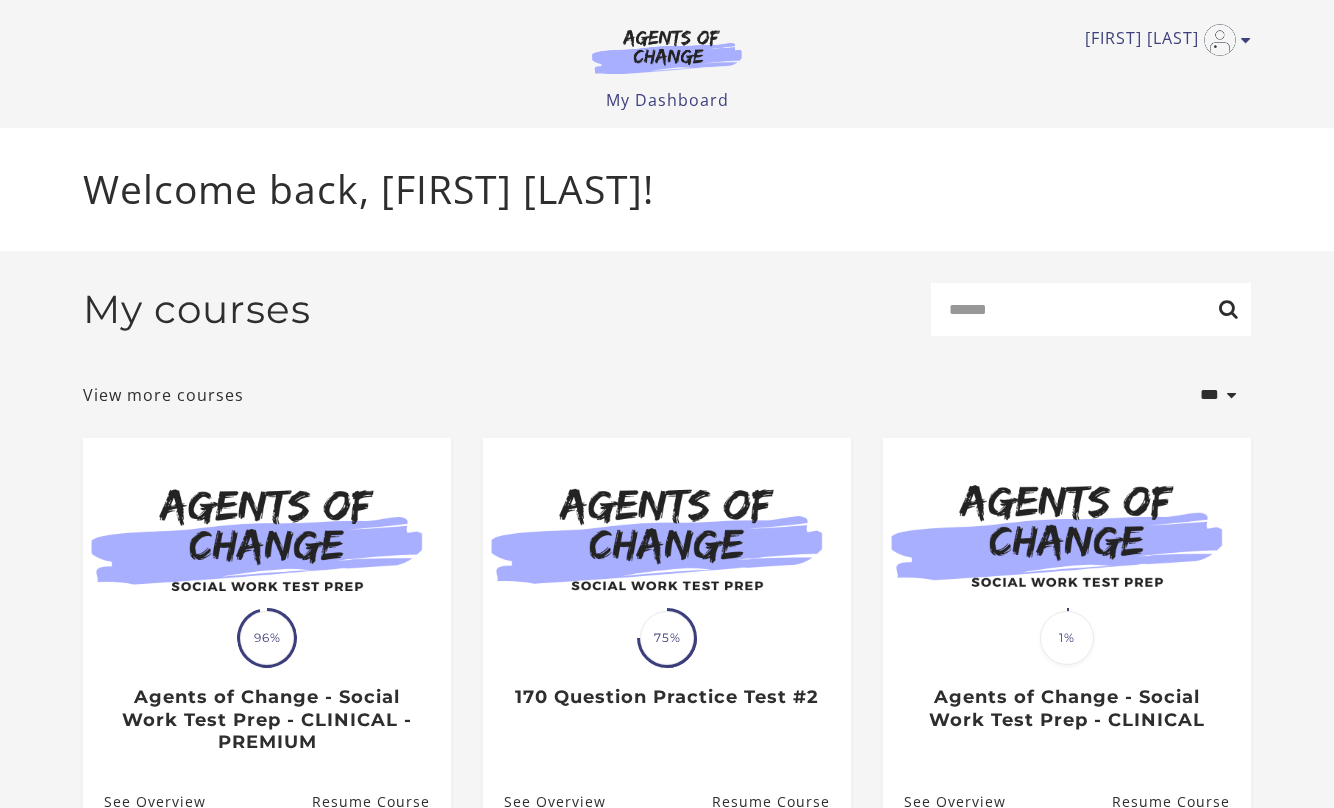 scroll, scrollTop: 0, scrollLeft: 0, axis: both 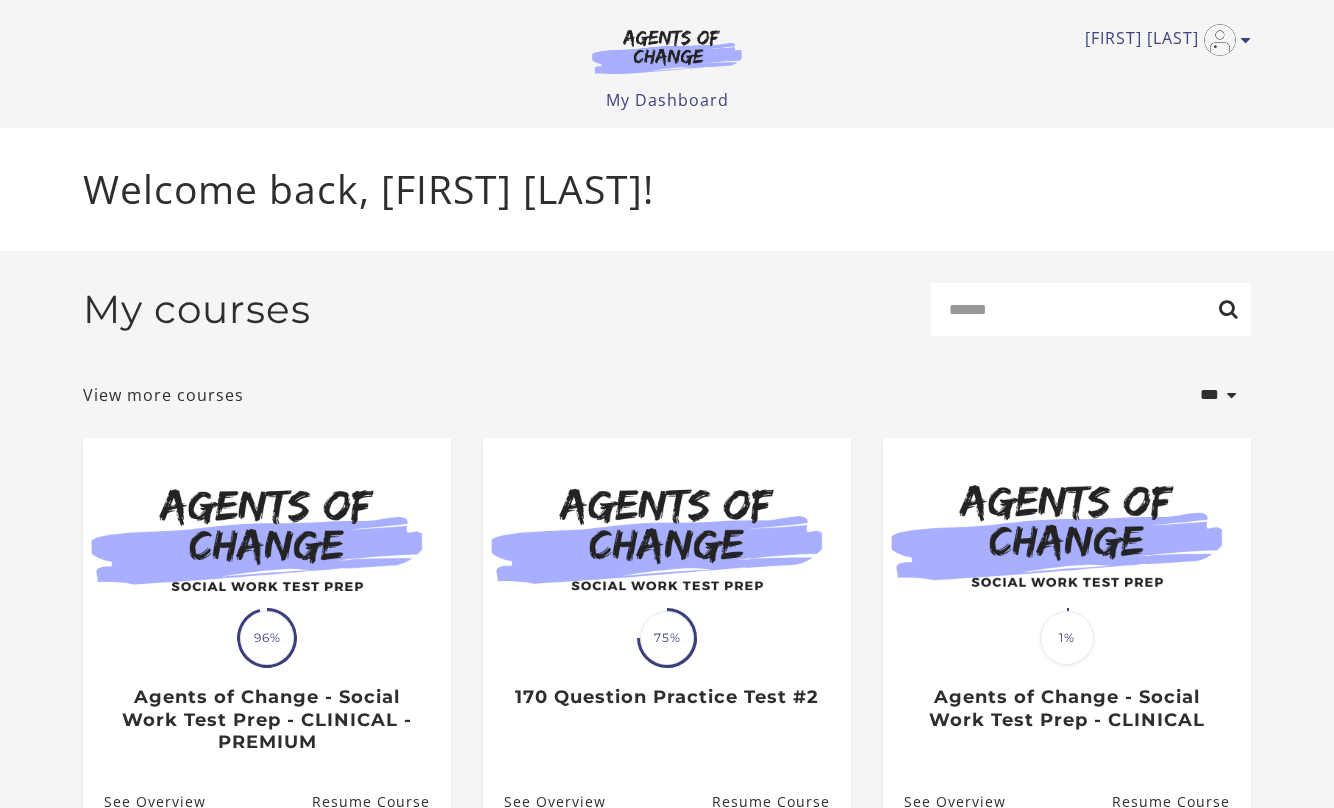click on "**********" at bounding box center [667, 575] 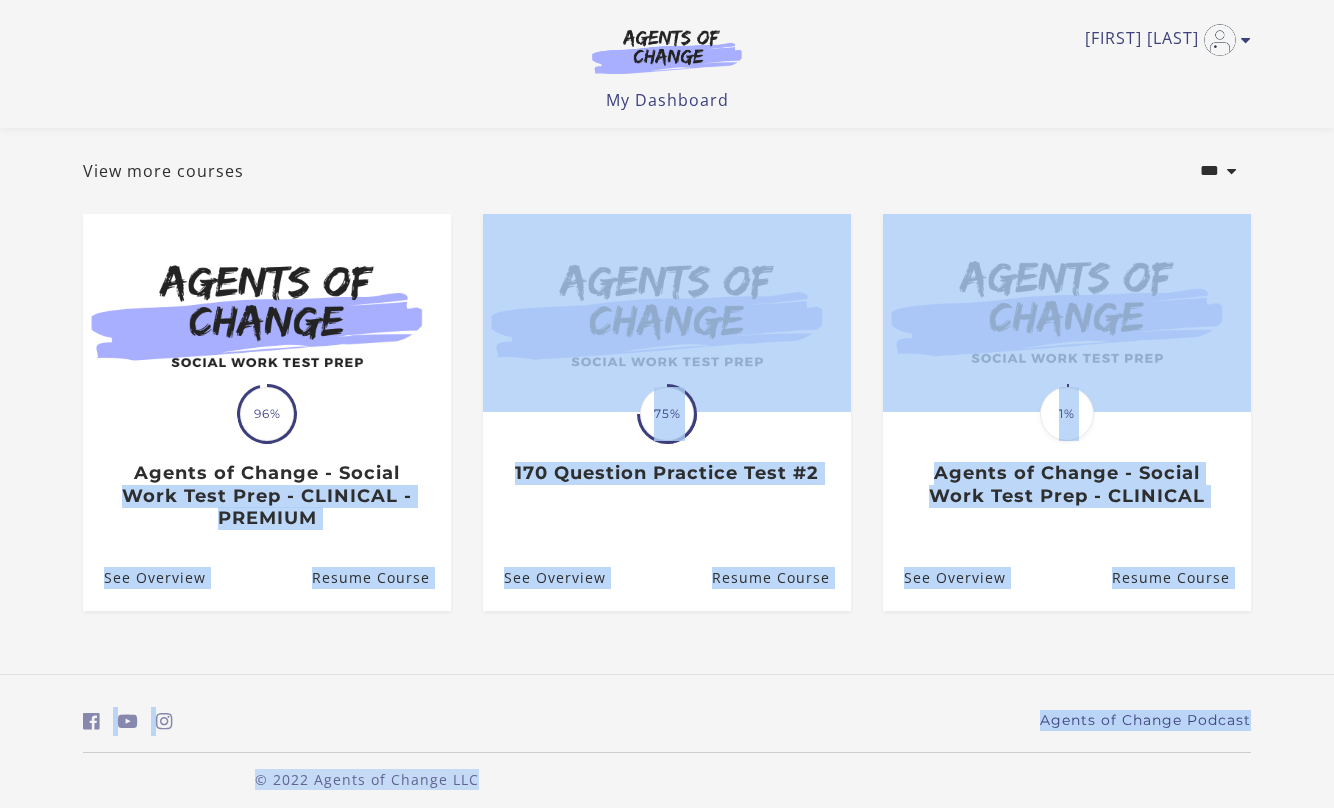 scroll, scrollTop: 110, scrollLeft: 0, axis: vertical 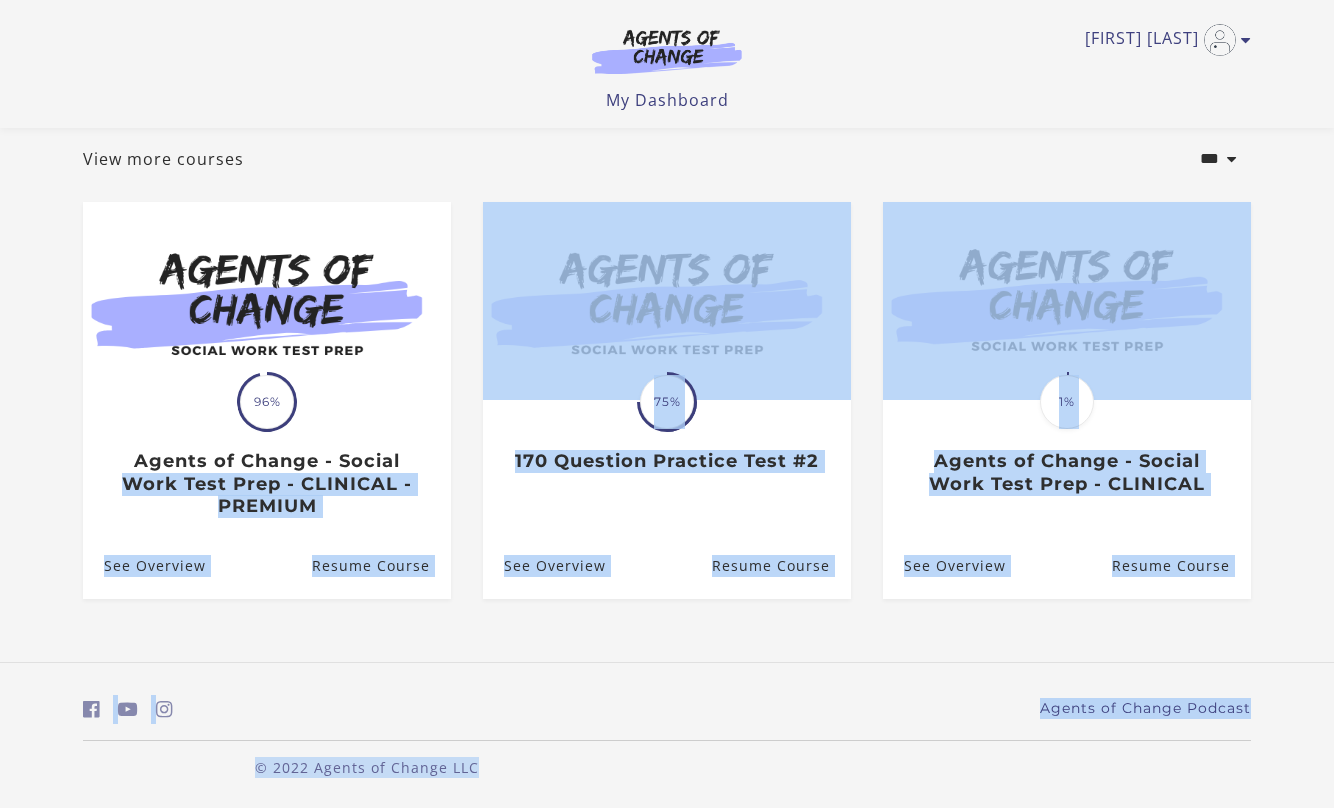 drag, startPoint x: 49, startPoint y: 731, endPoint x: 47, endPoint y: 836, distance: 105.01904 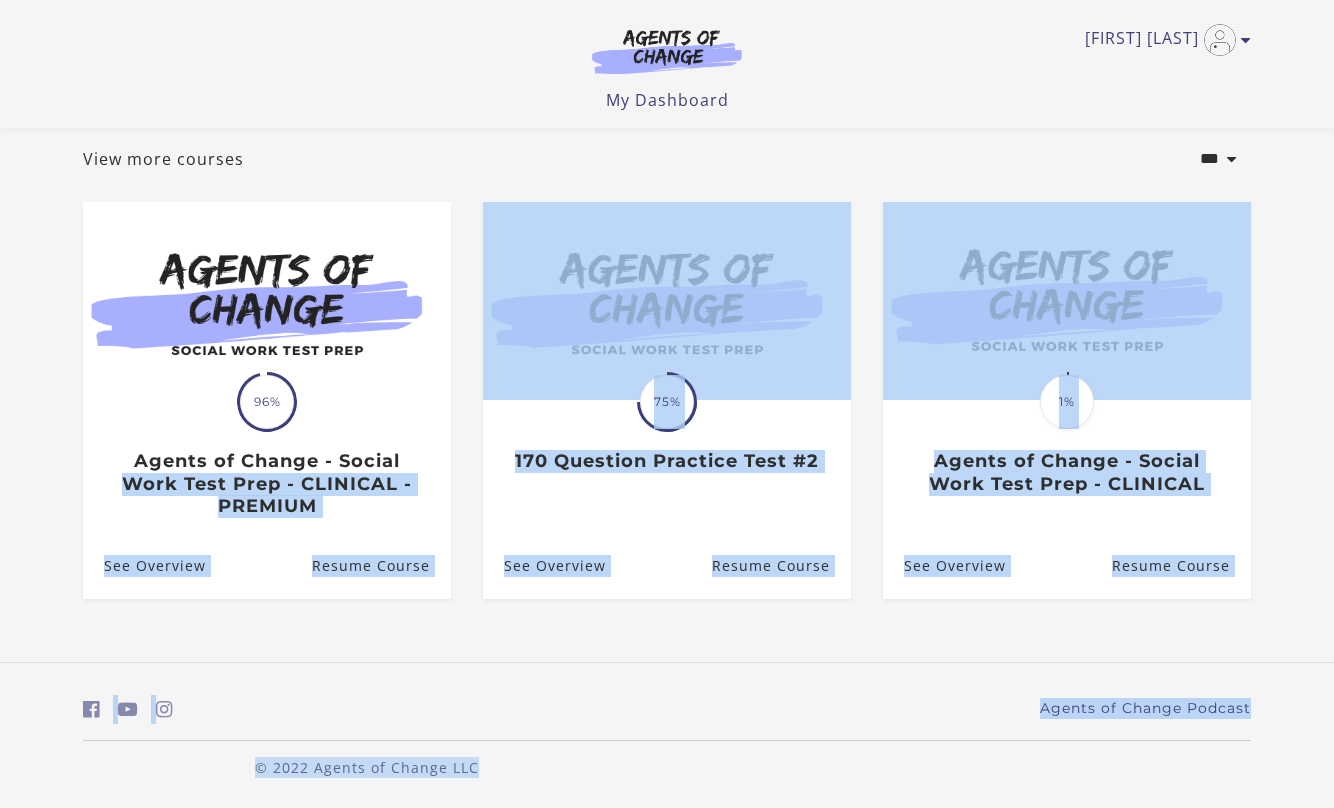 click on "Agents of Change Podcast
© 2022 Agents of Change LLC" at bounding box center (667, 735) 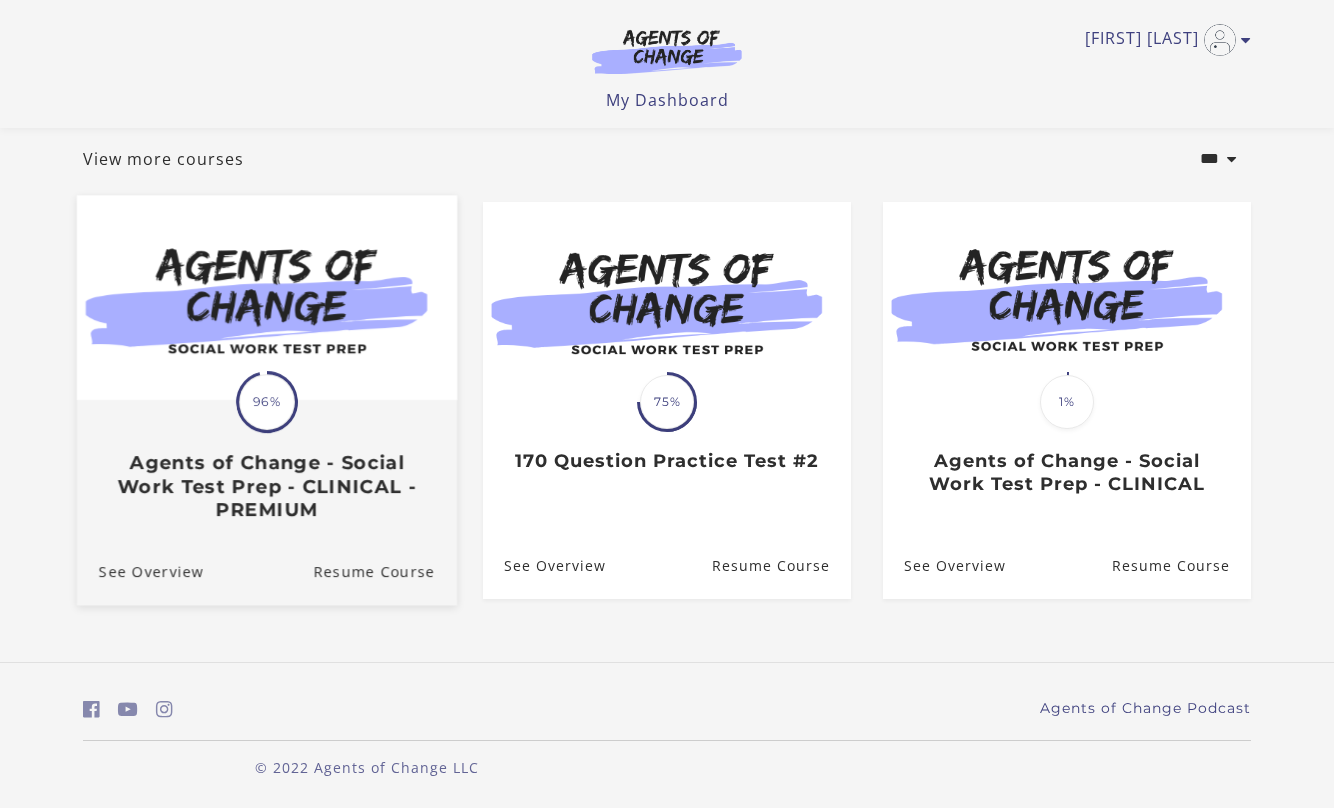 click on "96%" at bounding box center (267, 402) 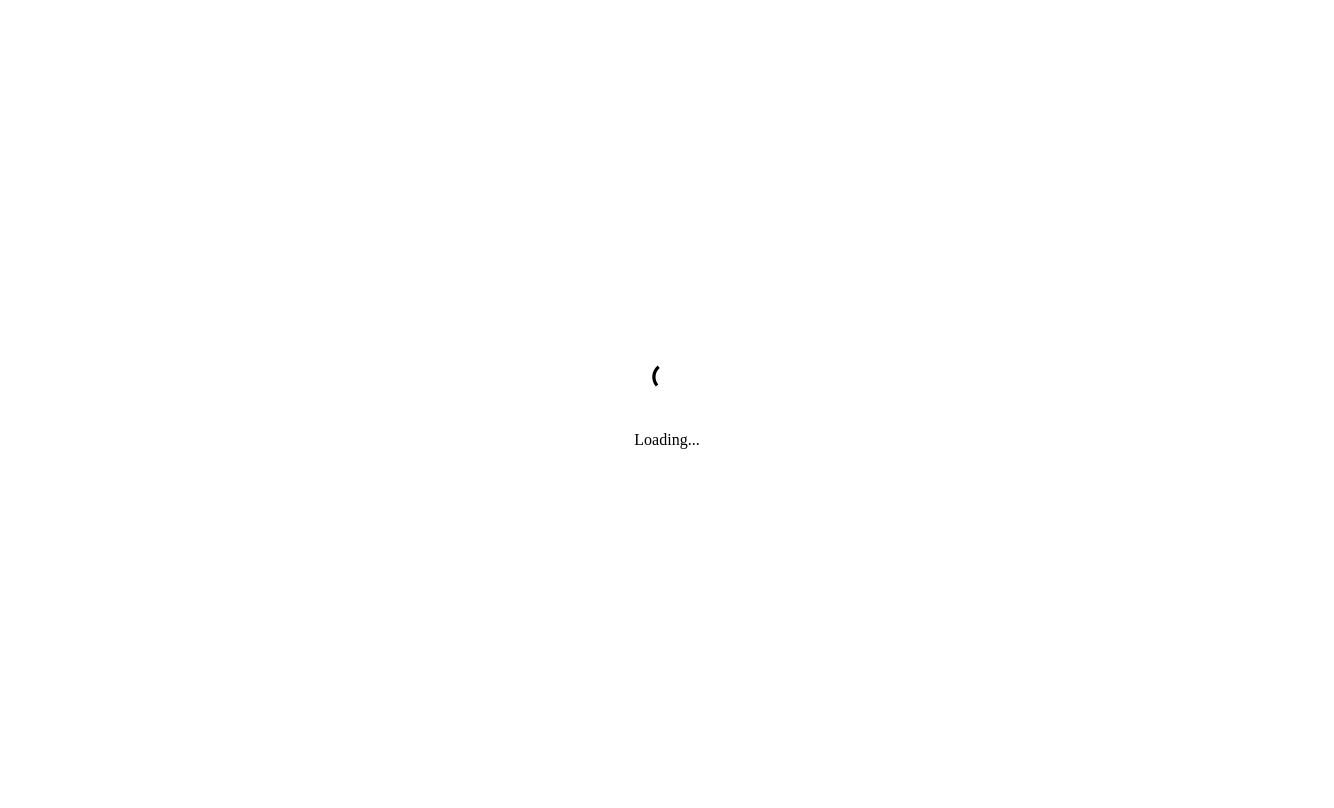 scroll, scrollTop: 0, scrollLeft: 0, axis: both 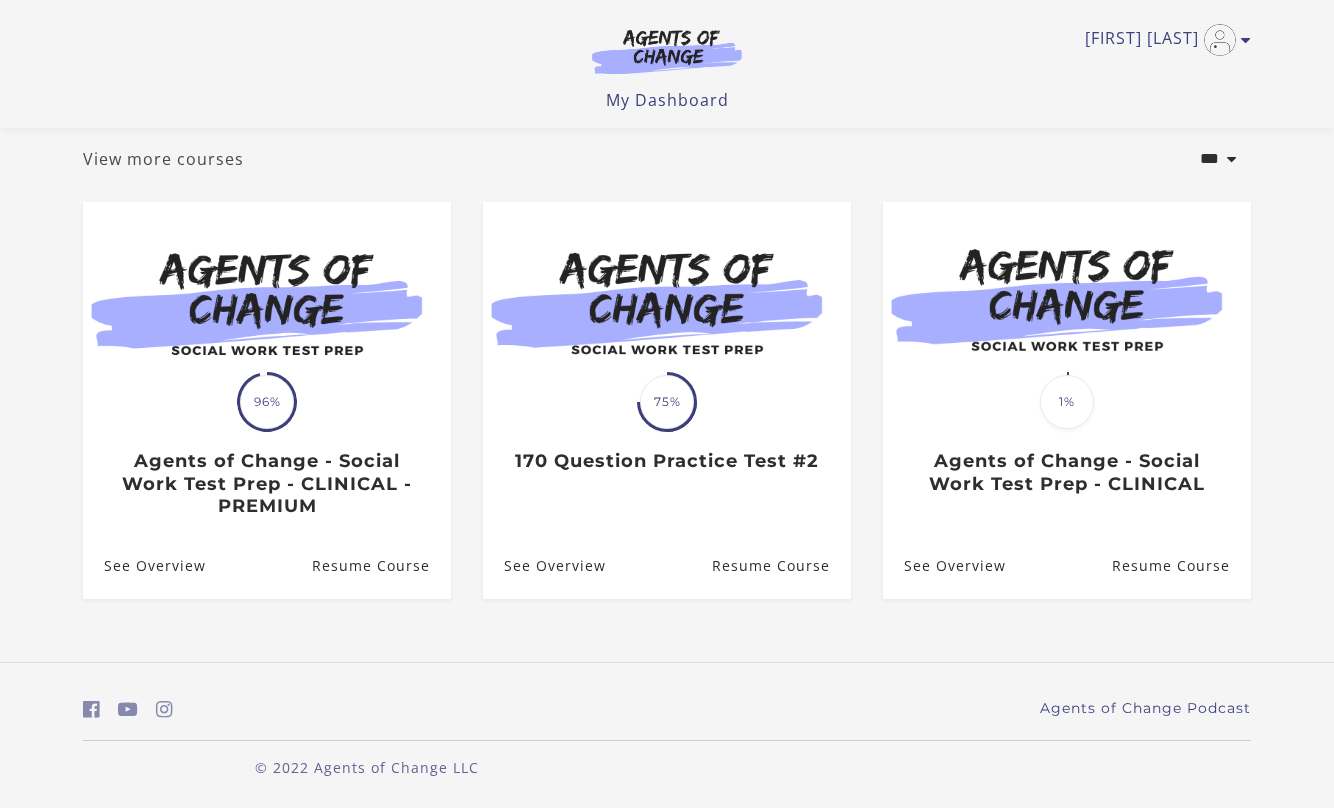 click on "View more courses" at bounding box center [163, 159] 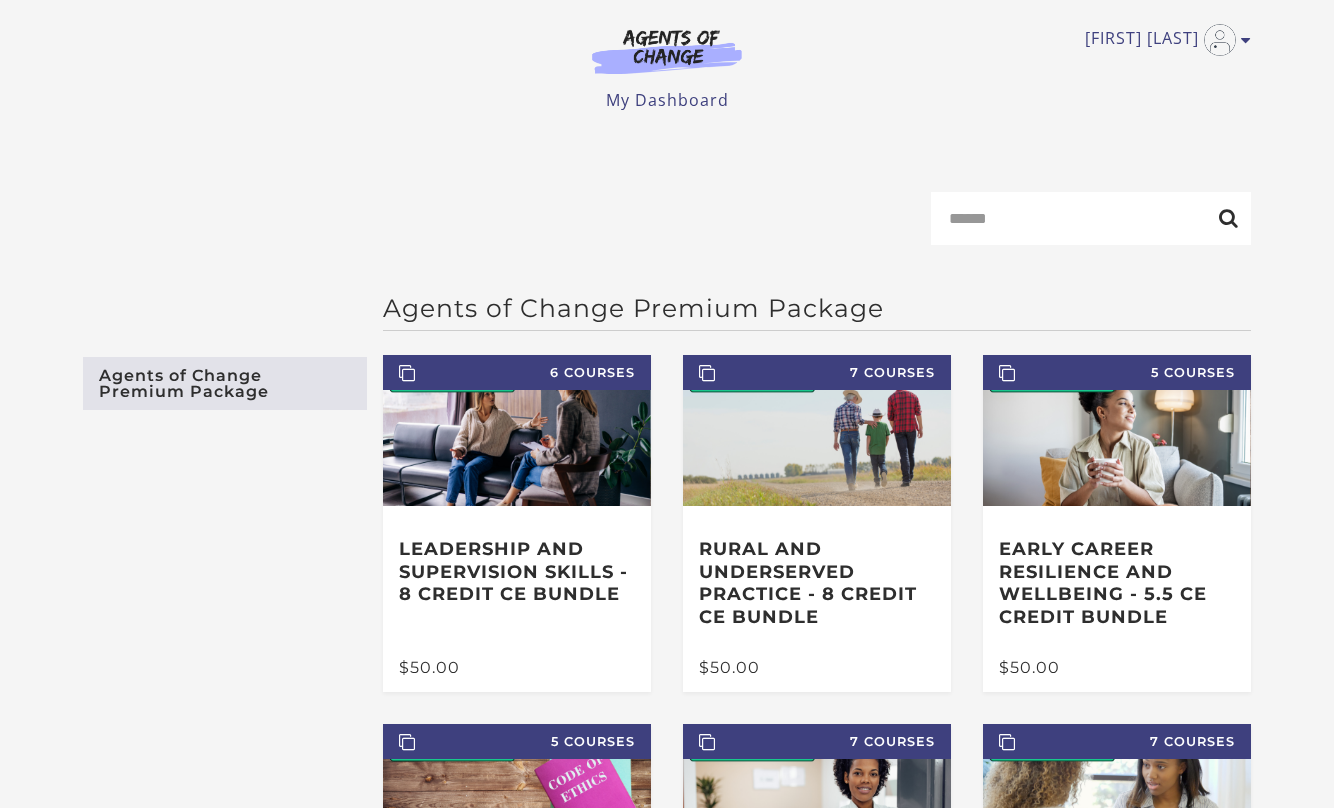 scroll, scrollTop: 0, scrollLeft: 0, axis: both 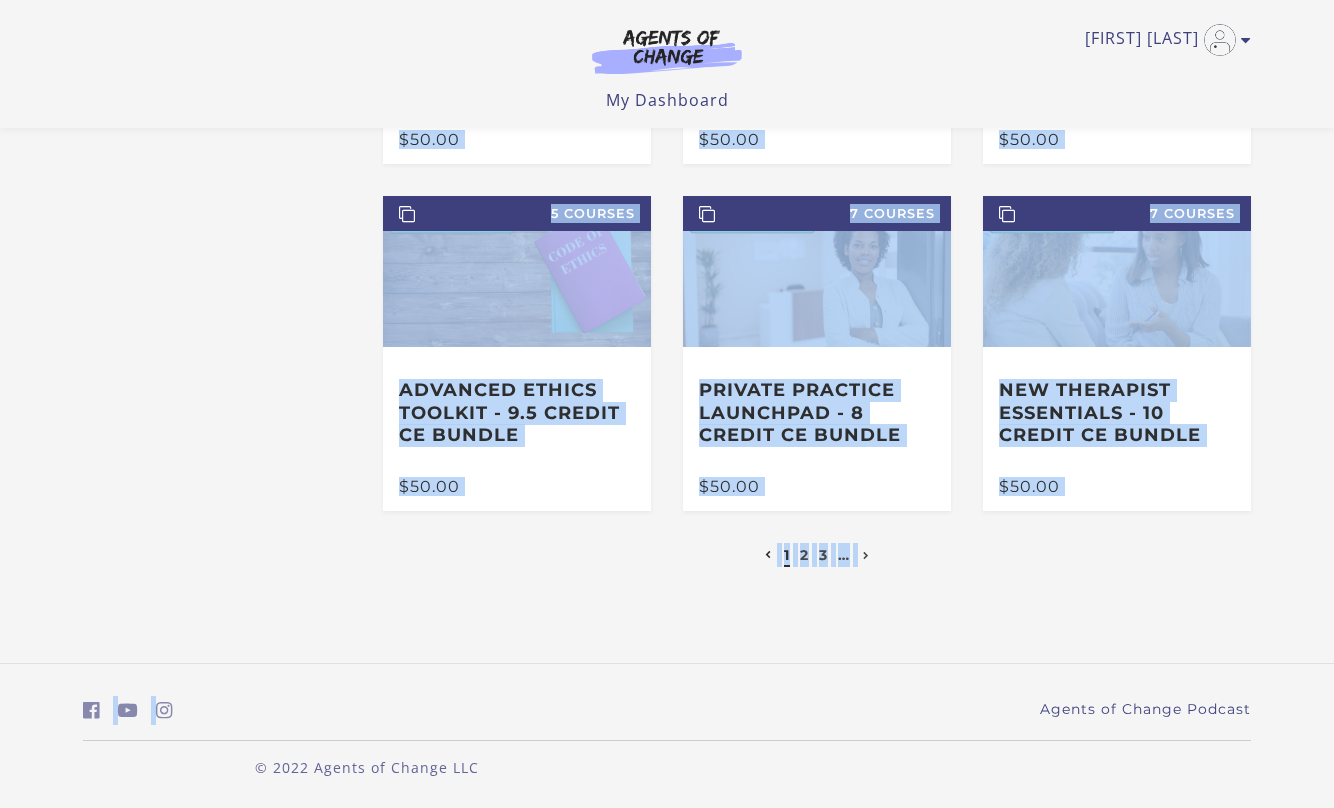 drag, startPoint x: 202, startPoint y: 512, endPoint x: 203, endPoint y: 719, distance: 207.00241 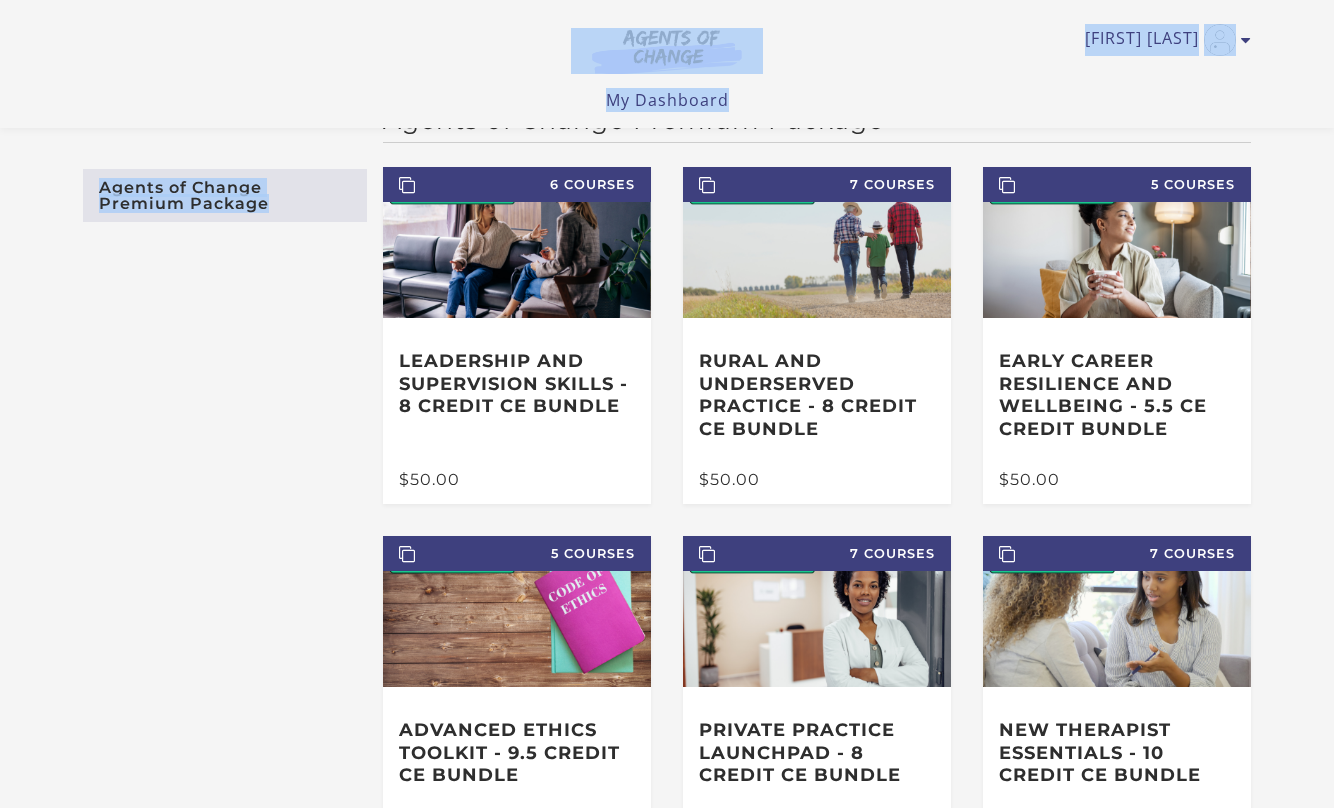 scroll, scrollTop: 0, scrollLeft: 0, axis: both 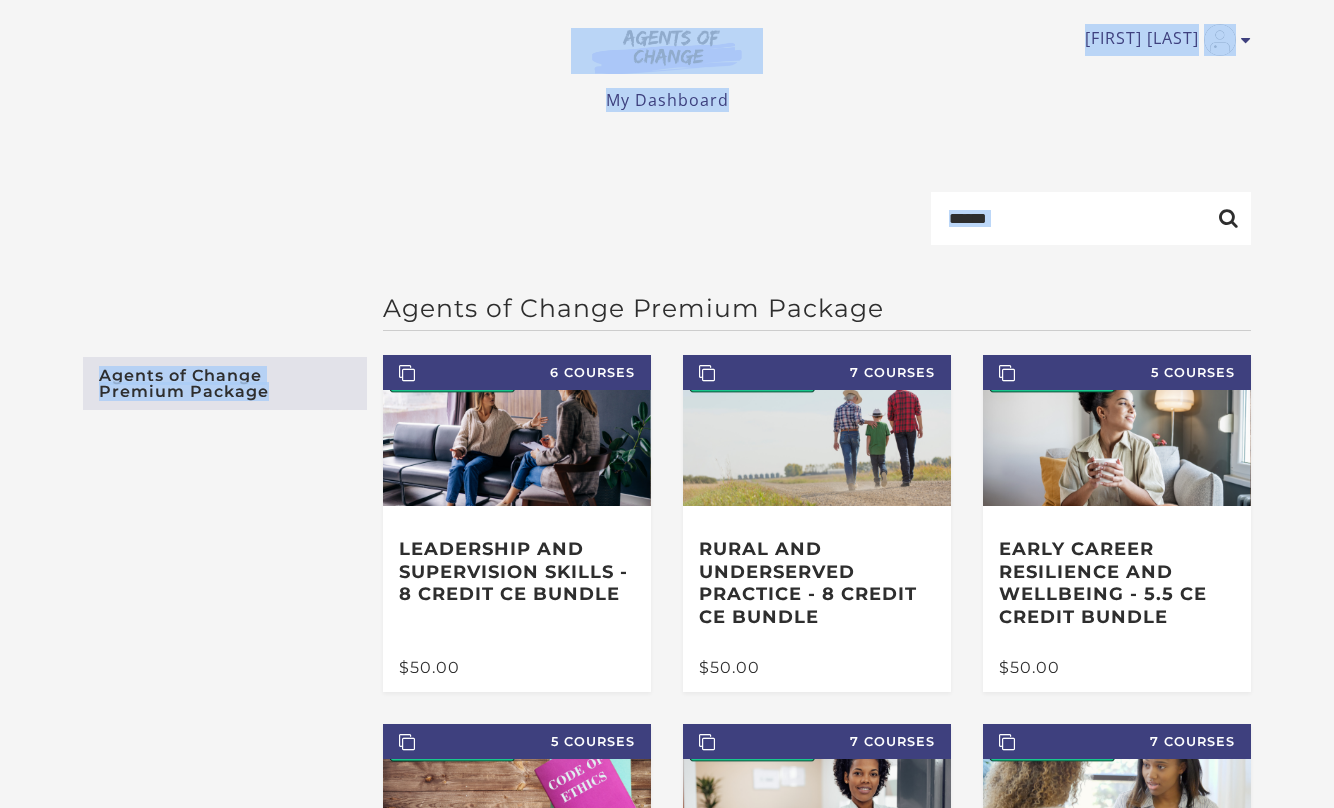 drag, startPoint x: 259, startPoint y: 348, endPoint x: 294, endPoint y: -50, distance: 399.53598 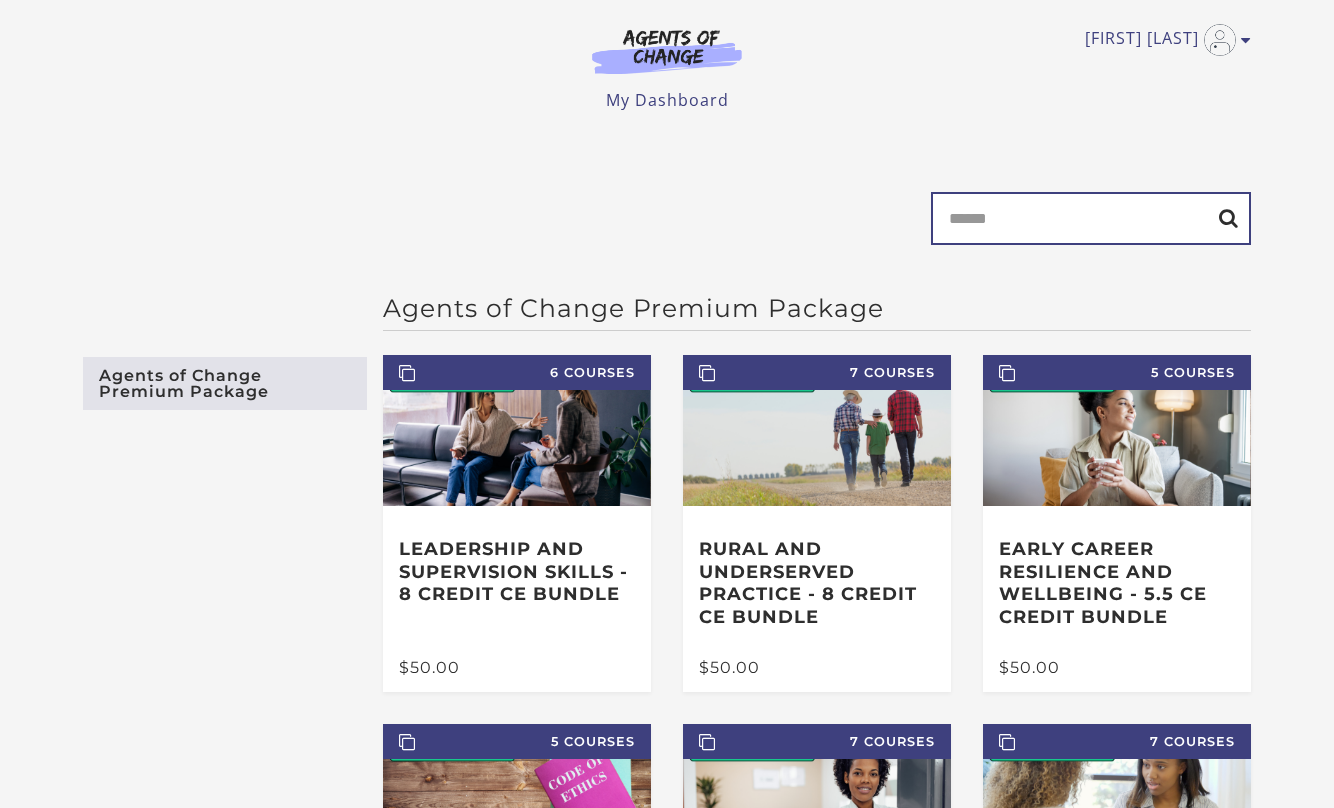 click on "Search" at bounding box center [1091, 218] 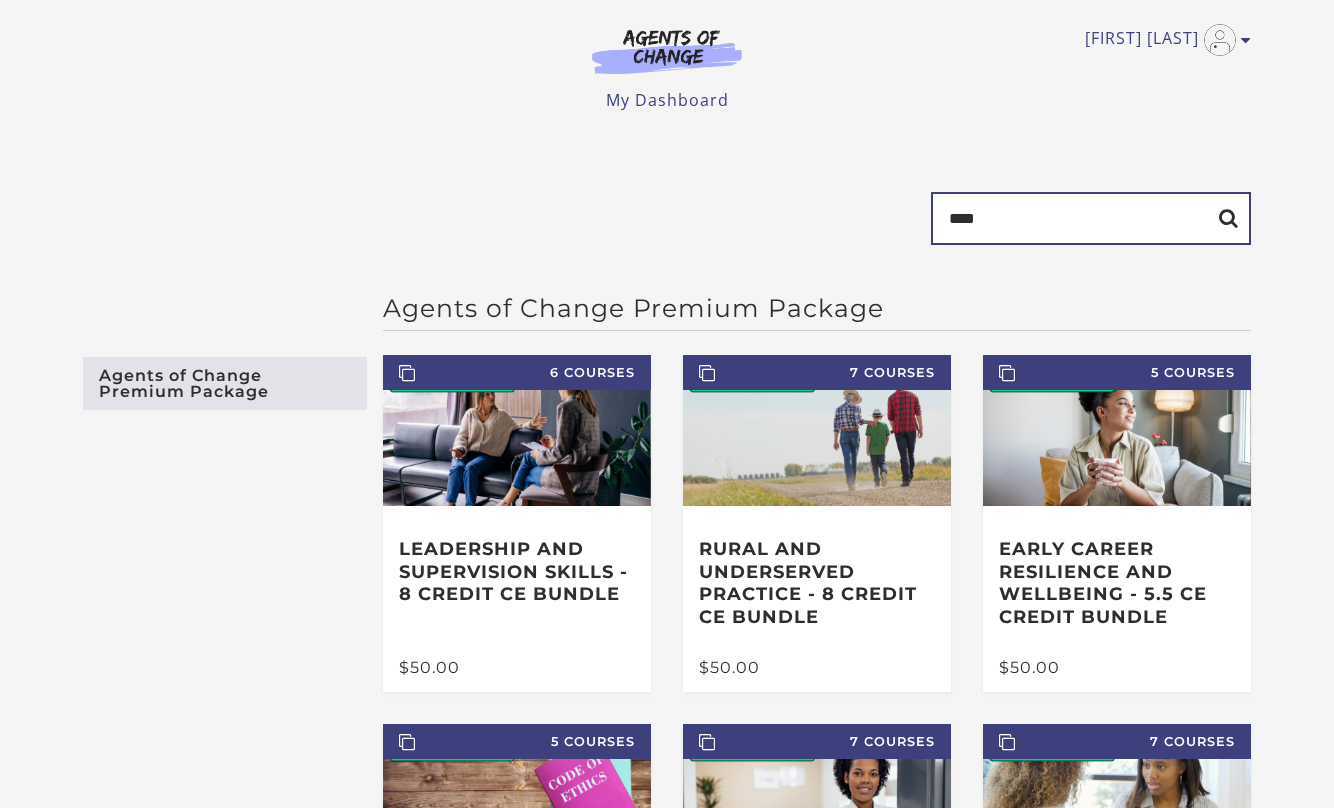 type on "****" 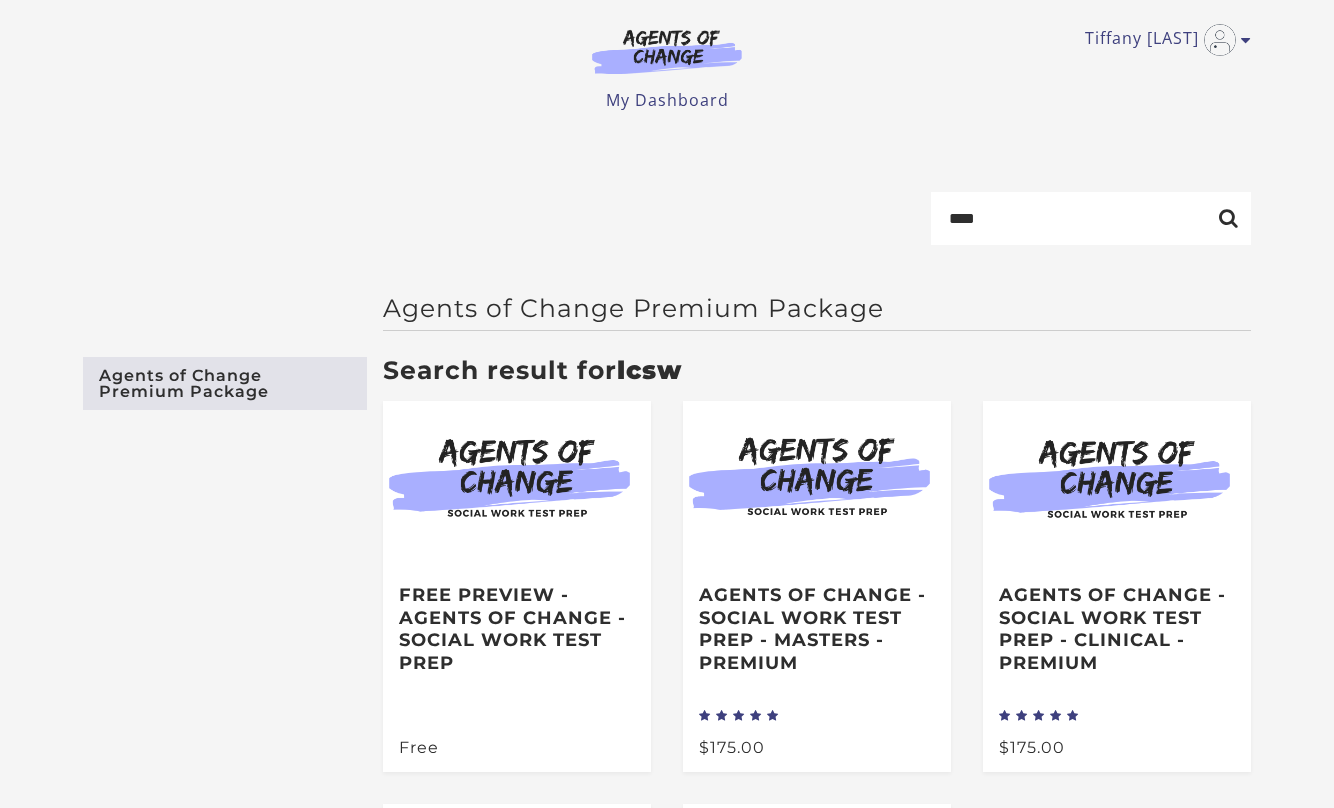 scroll, scrollTop: 0, scrollLeft: 0, axis: both 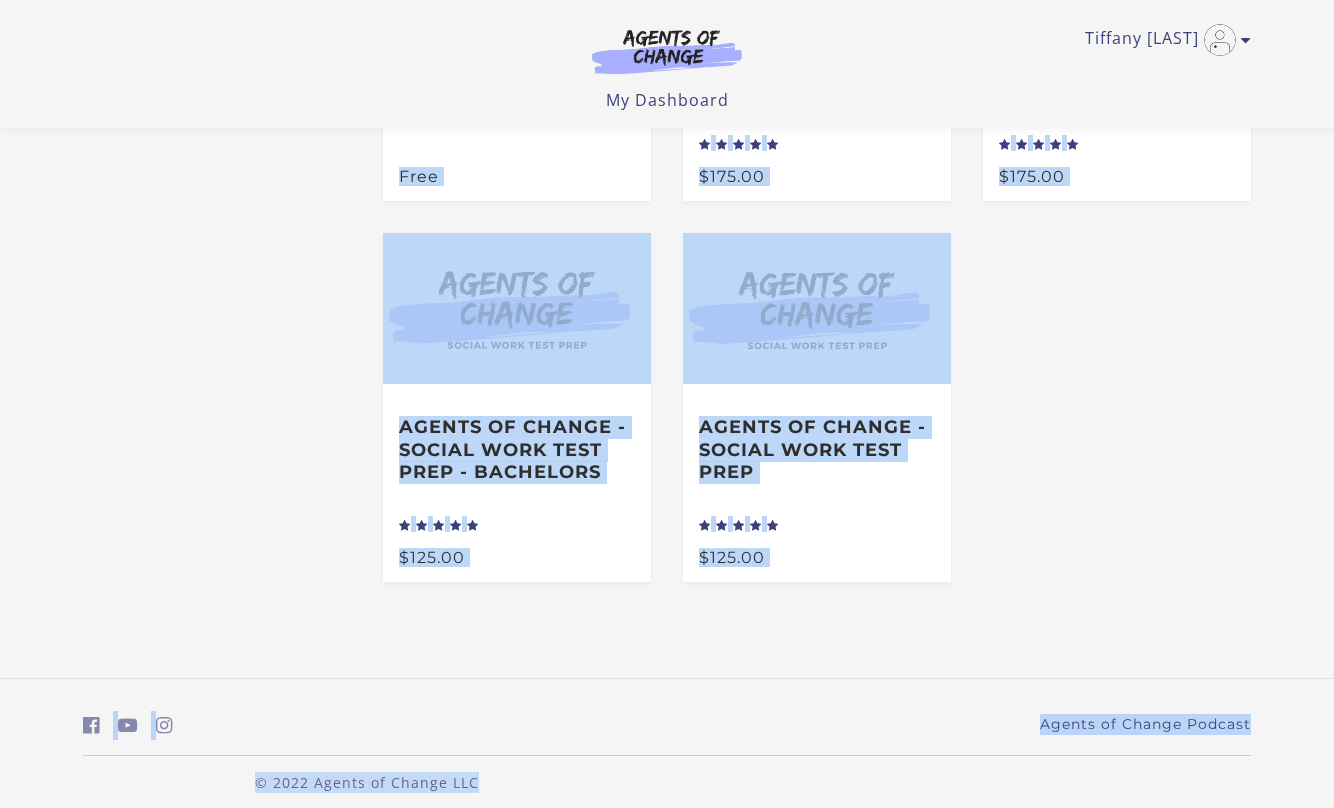 drag, startPoint x: 285, startPoint y: 706, endPoint x: 287, endPoint y: 831, distance: 125.016 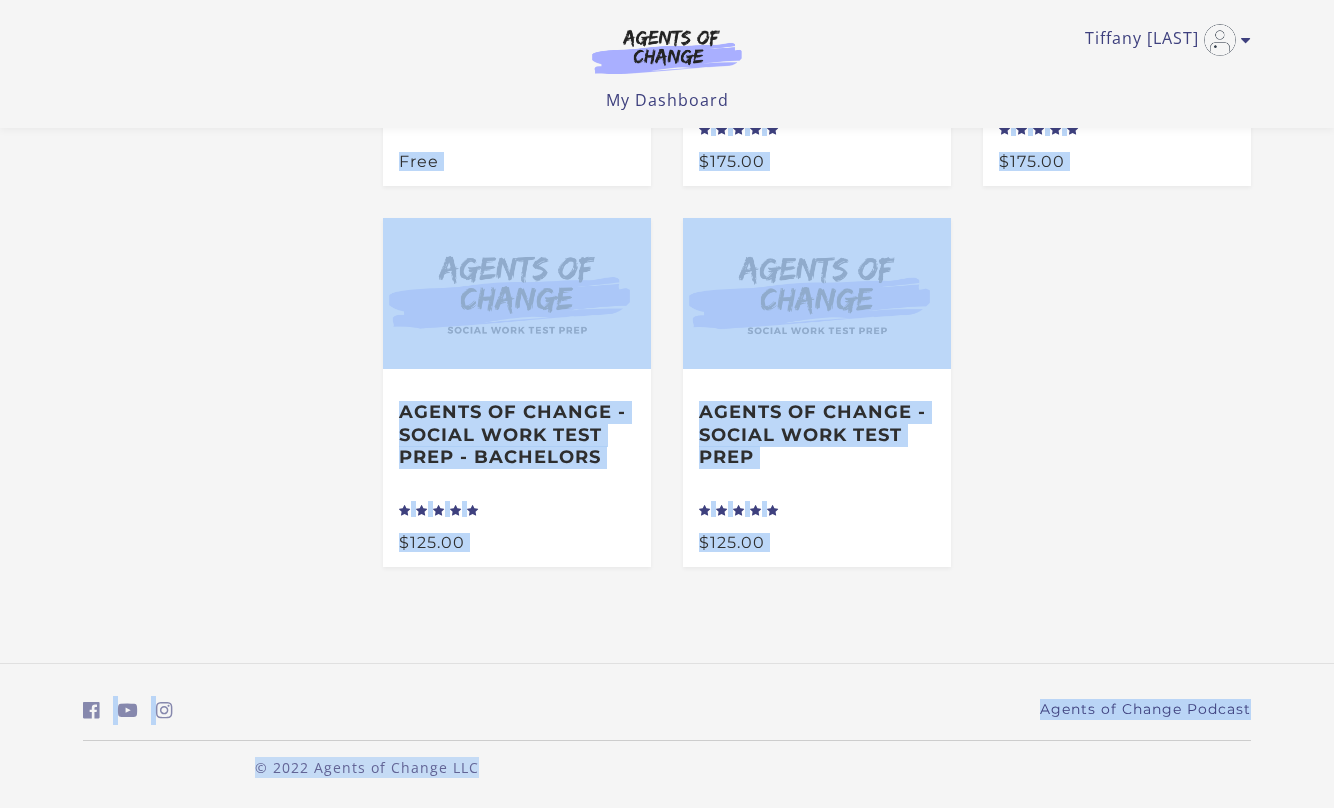 click on "Agents of Change Premium Package" at bounding box center [217, 153] 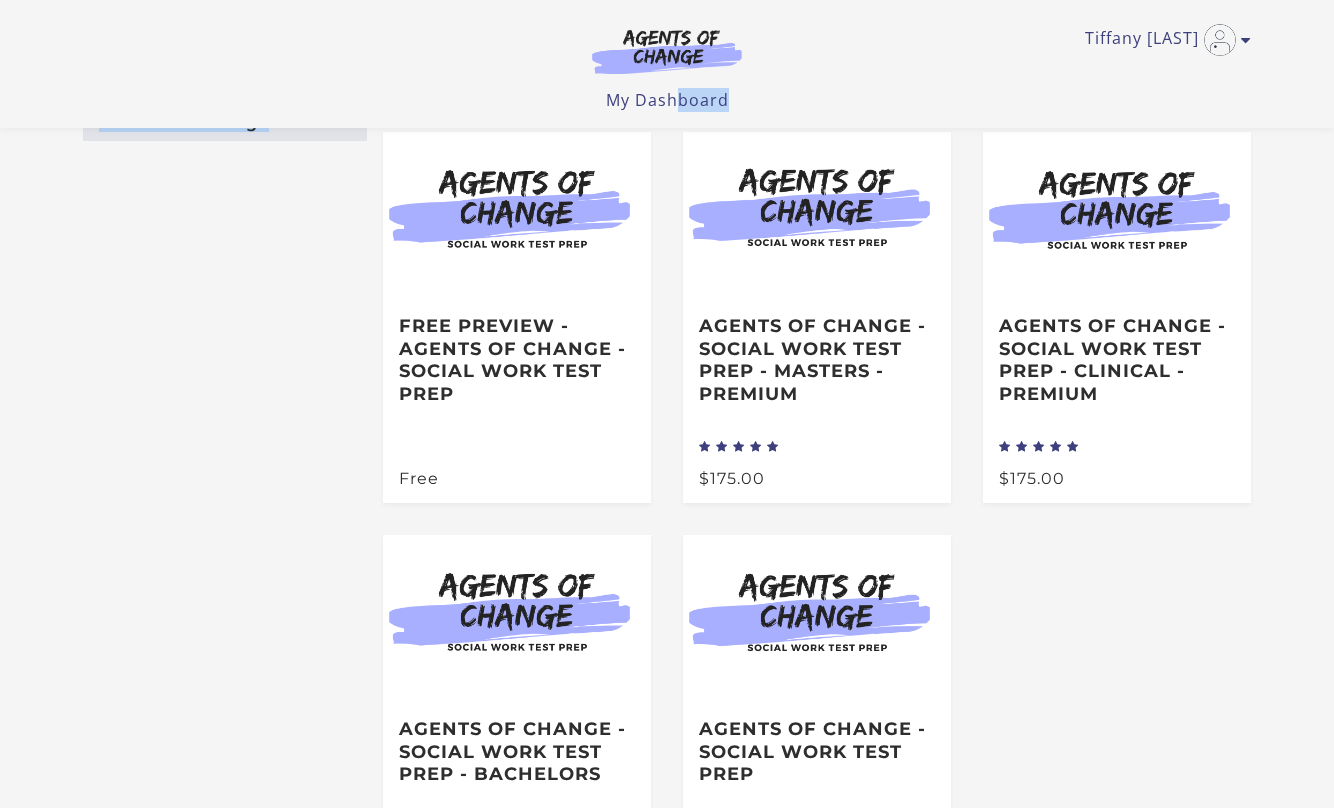 scroll, scrollTop: 0, scrollLeft: 0, axis: both 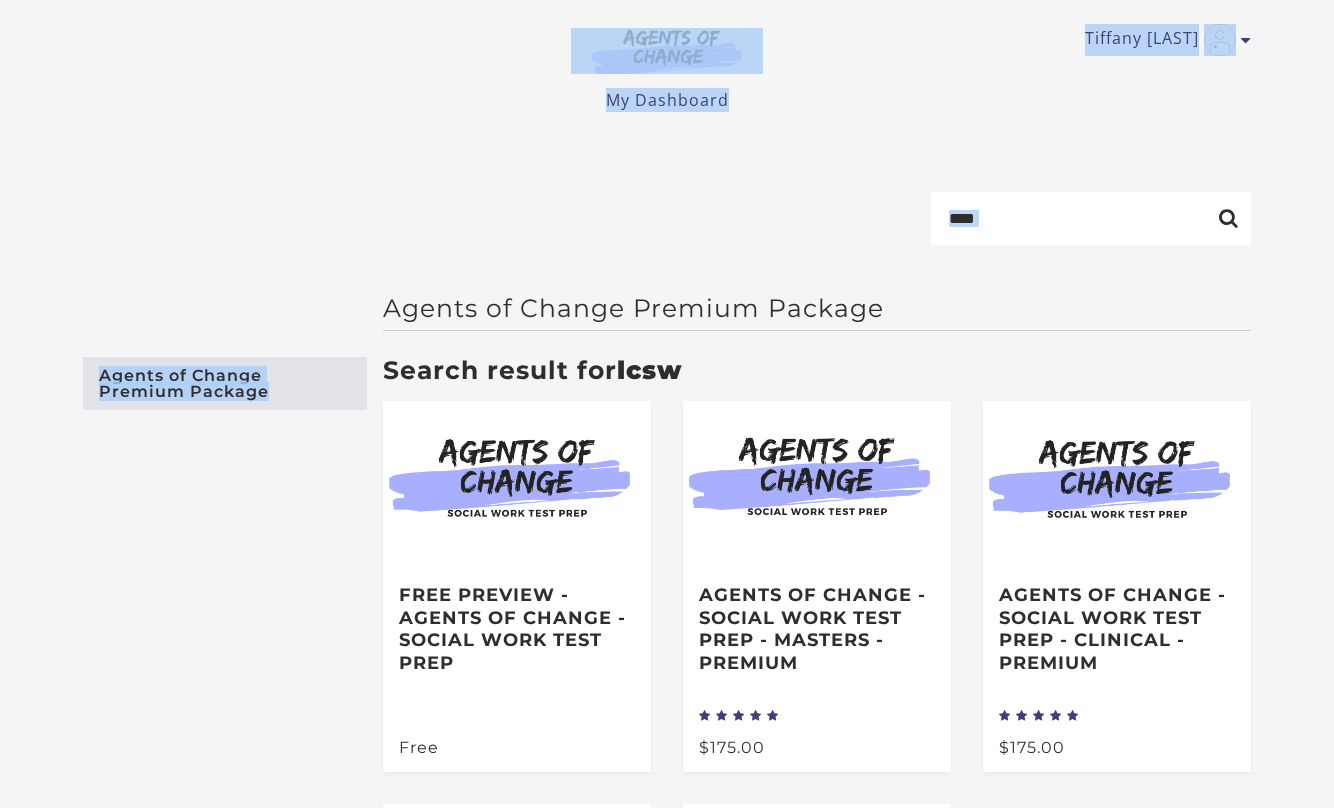 drag, startPoint x: 274, startPoint y: 384, endPoint x: 291, endPoint y: -36, distance: 420.3439 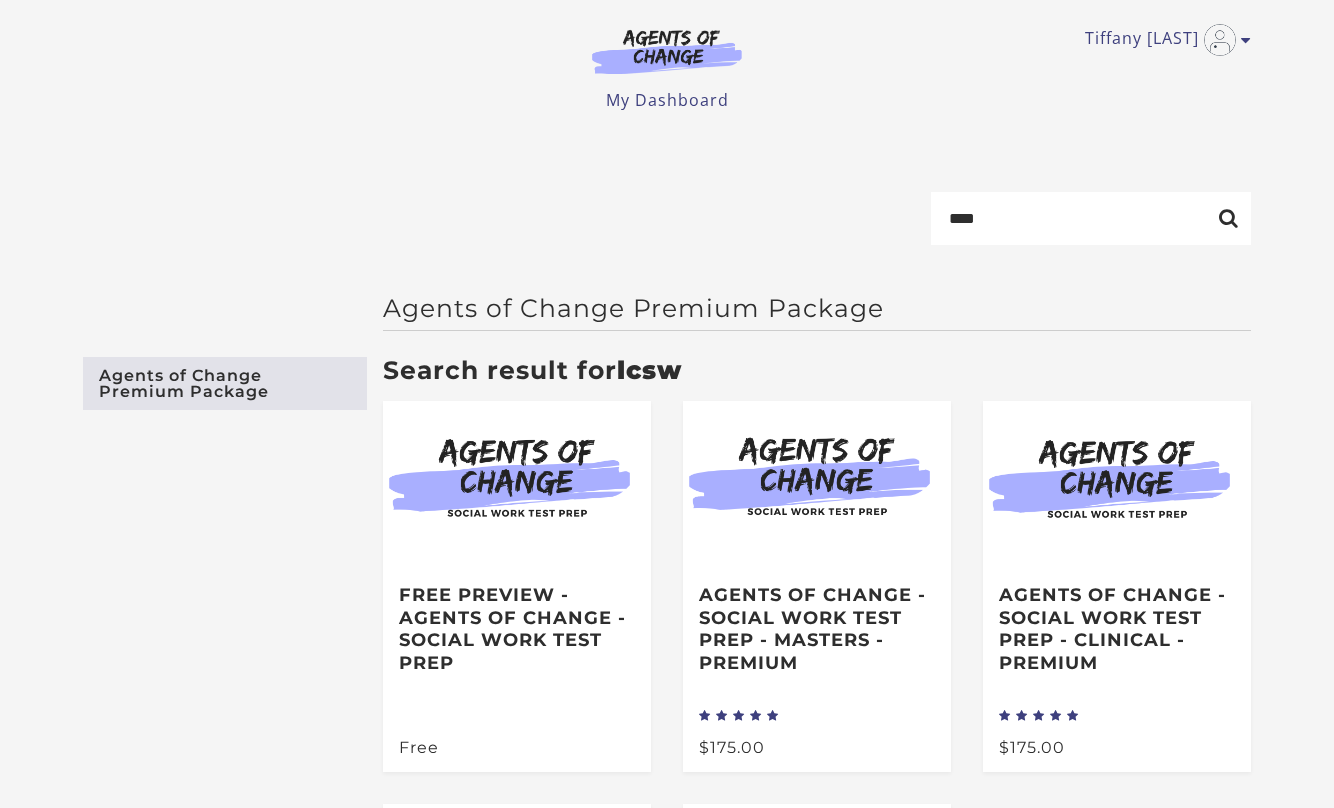 click on "Tiffany G
My Account
Support
Sign Out" at bounding box center [667, 40] 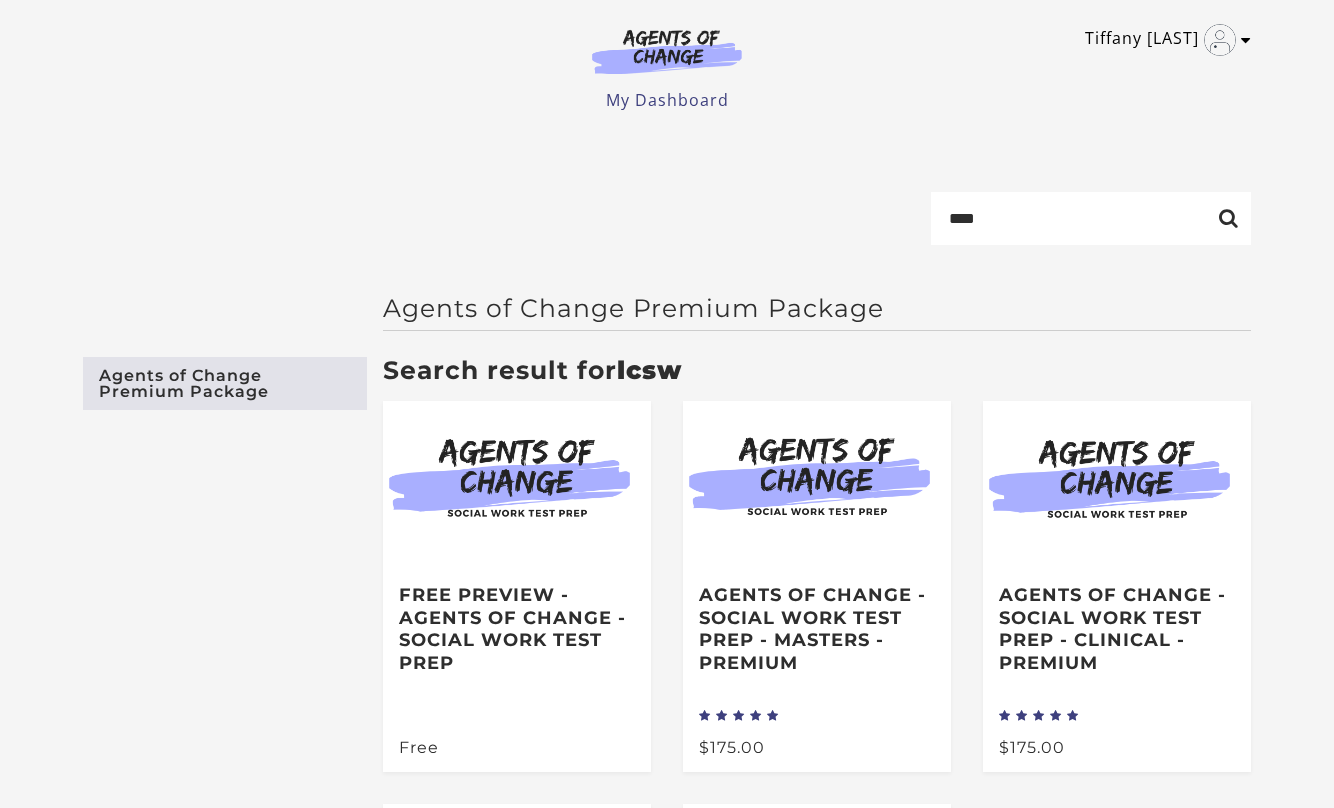 click at bounding box center (1220, 40) 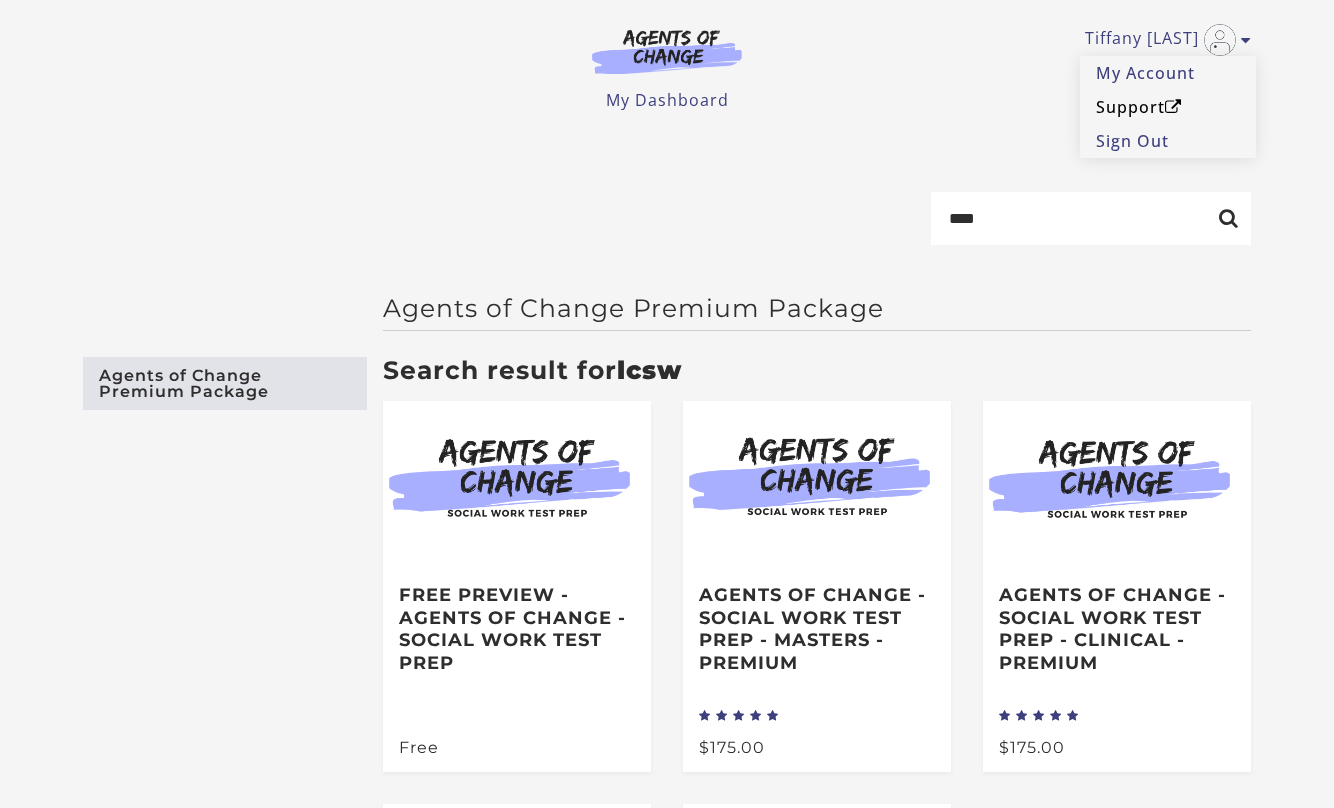 click on "Support" at bounding box center (1168, 107) 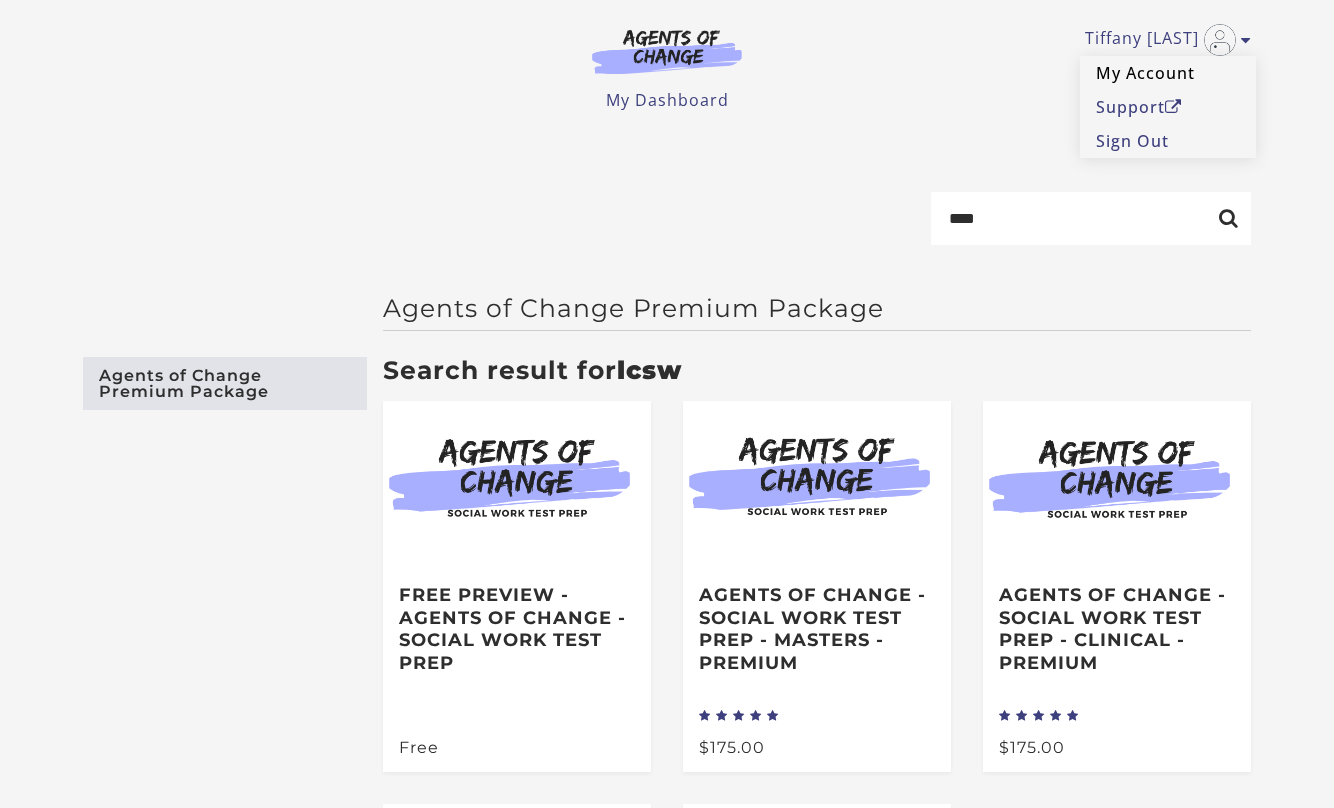 click on "My Account" at bounding box center [1168, 73] 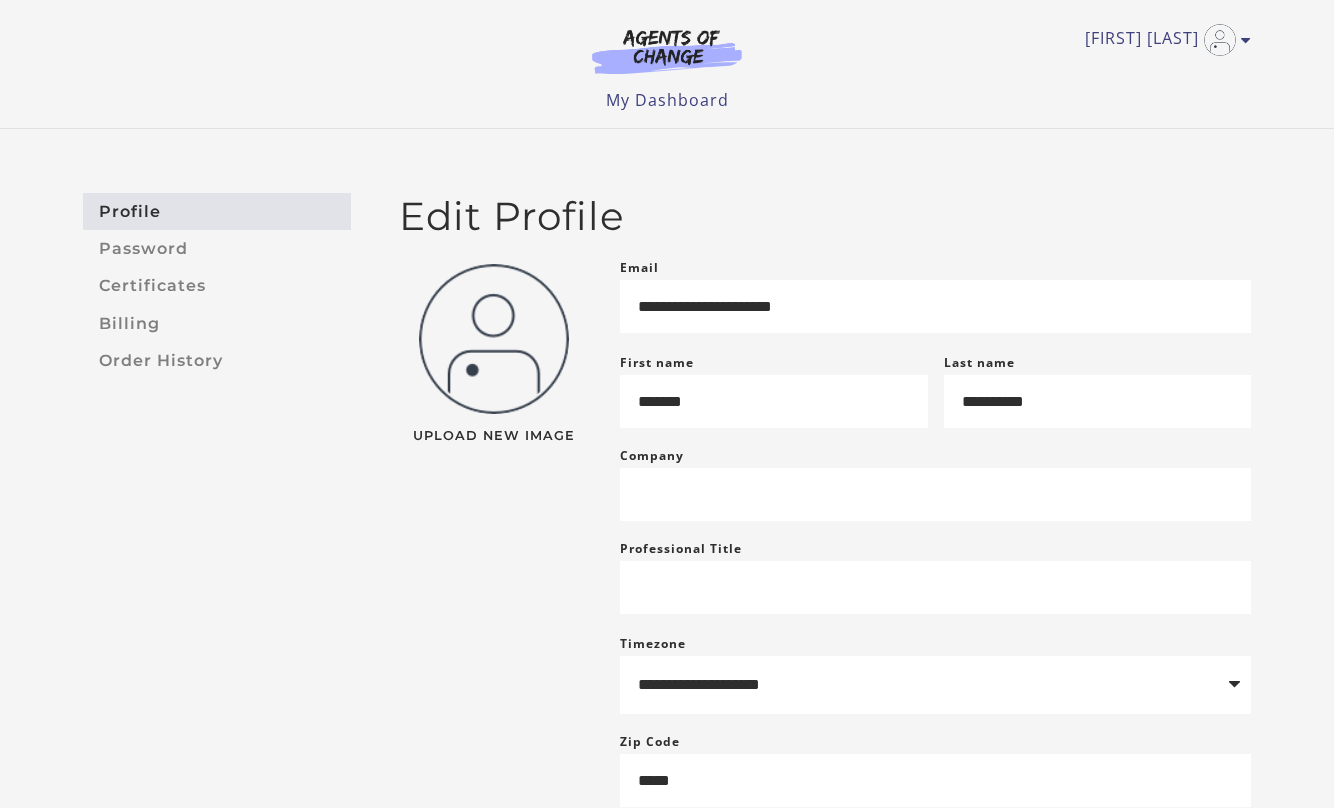 scroll, scrollTop: 0, scrollLeft: 0, axis: both 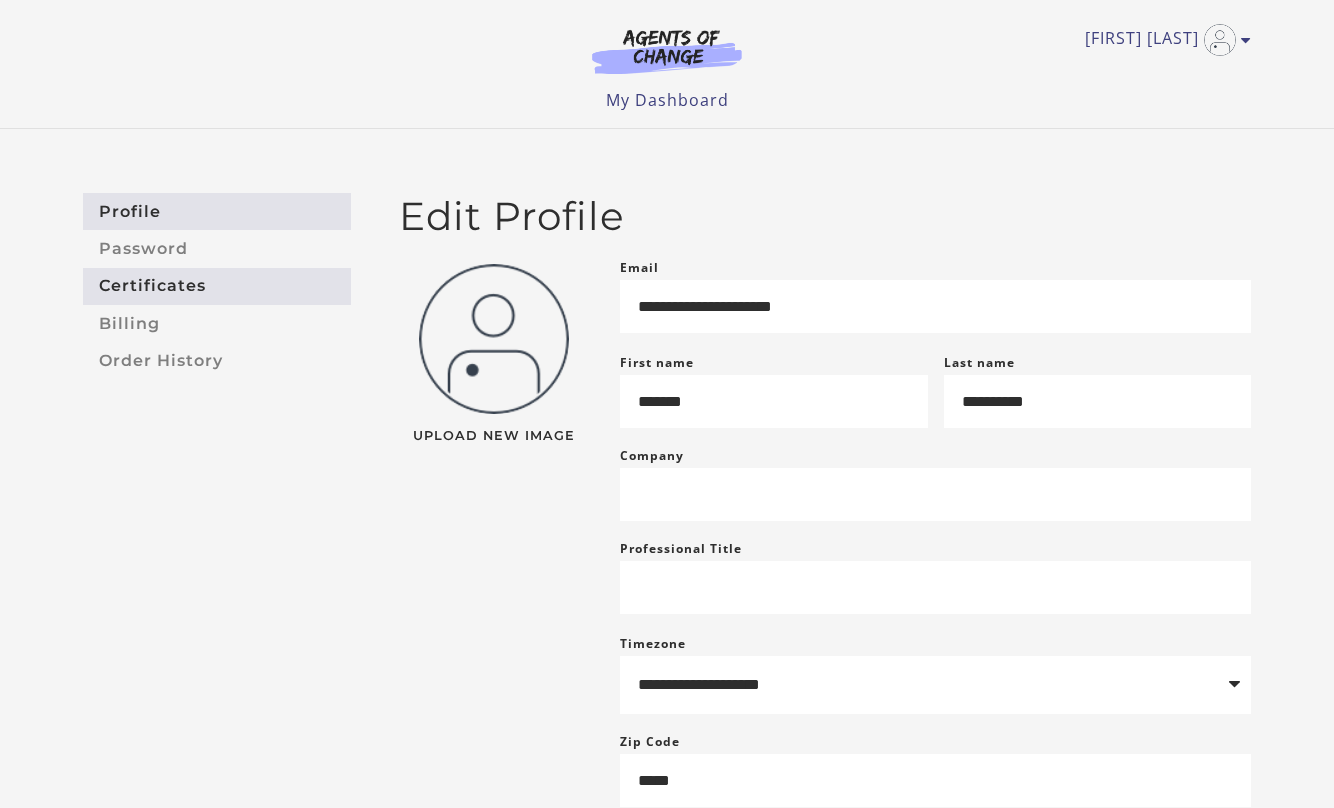 click on "Certificates" at bounding box center [217, 286] 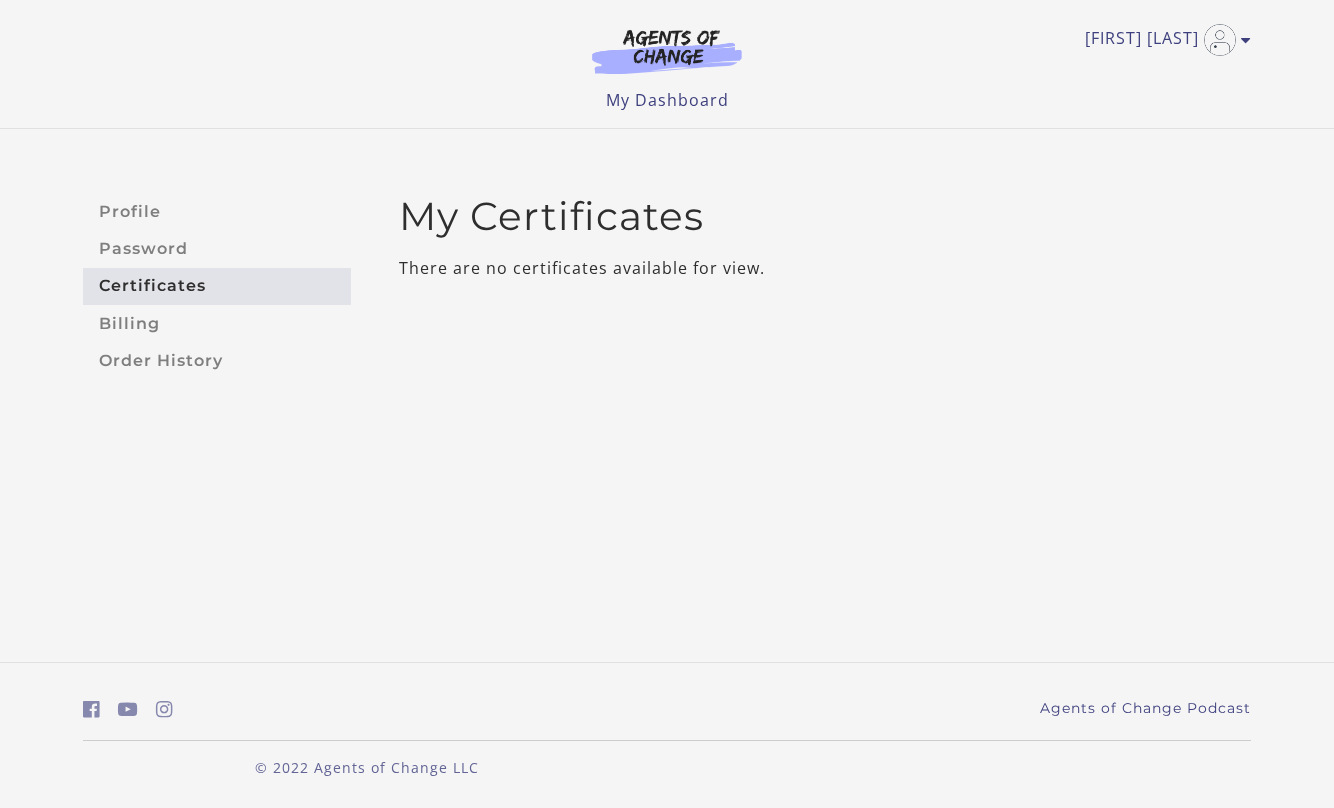scroll, scrollTop: 0, scrollLeft: 0, axis: both 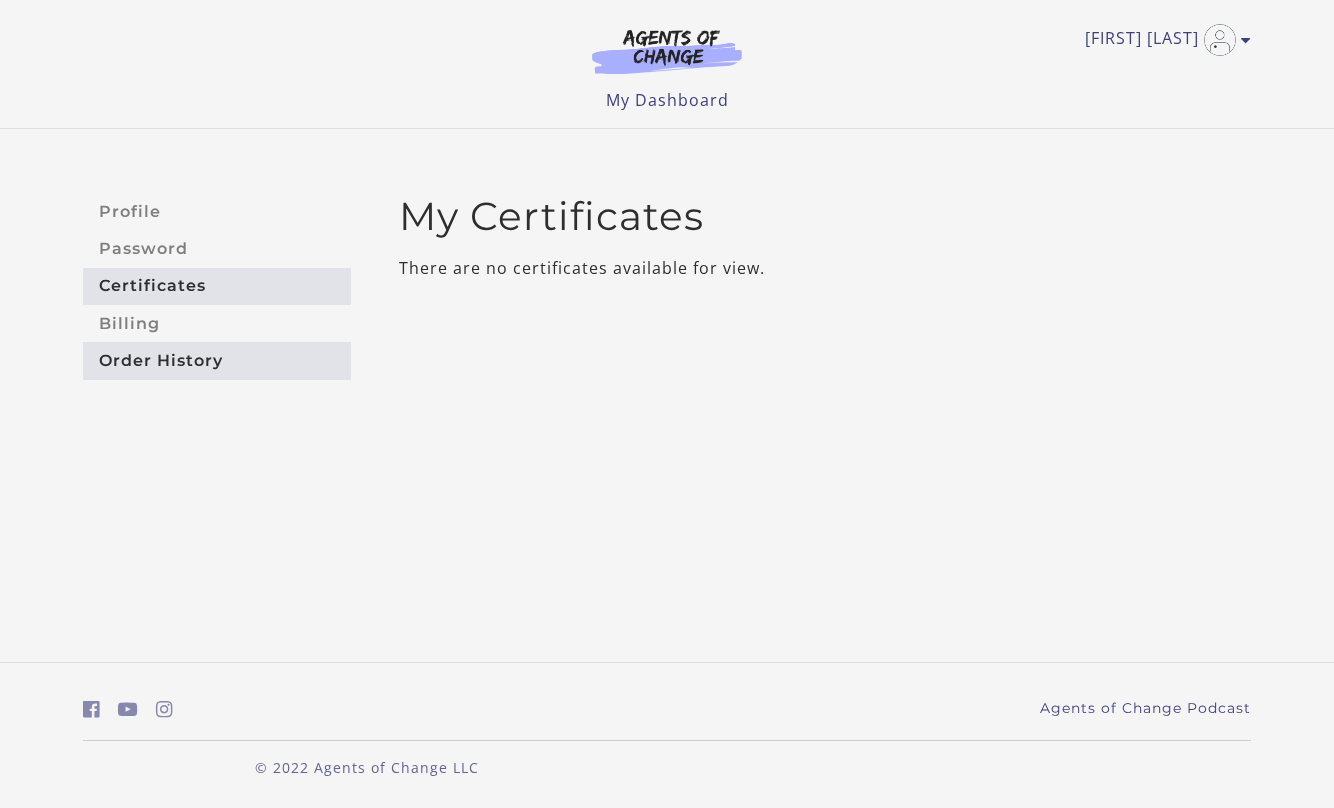 click on "Order History" at bounding box center (217, 360) 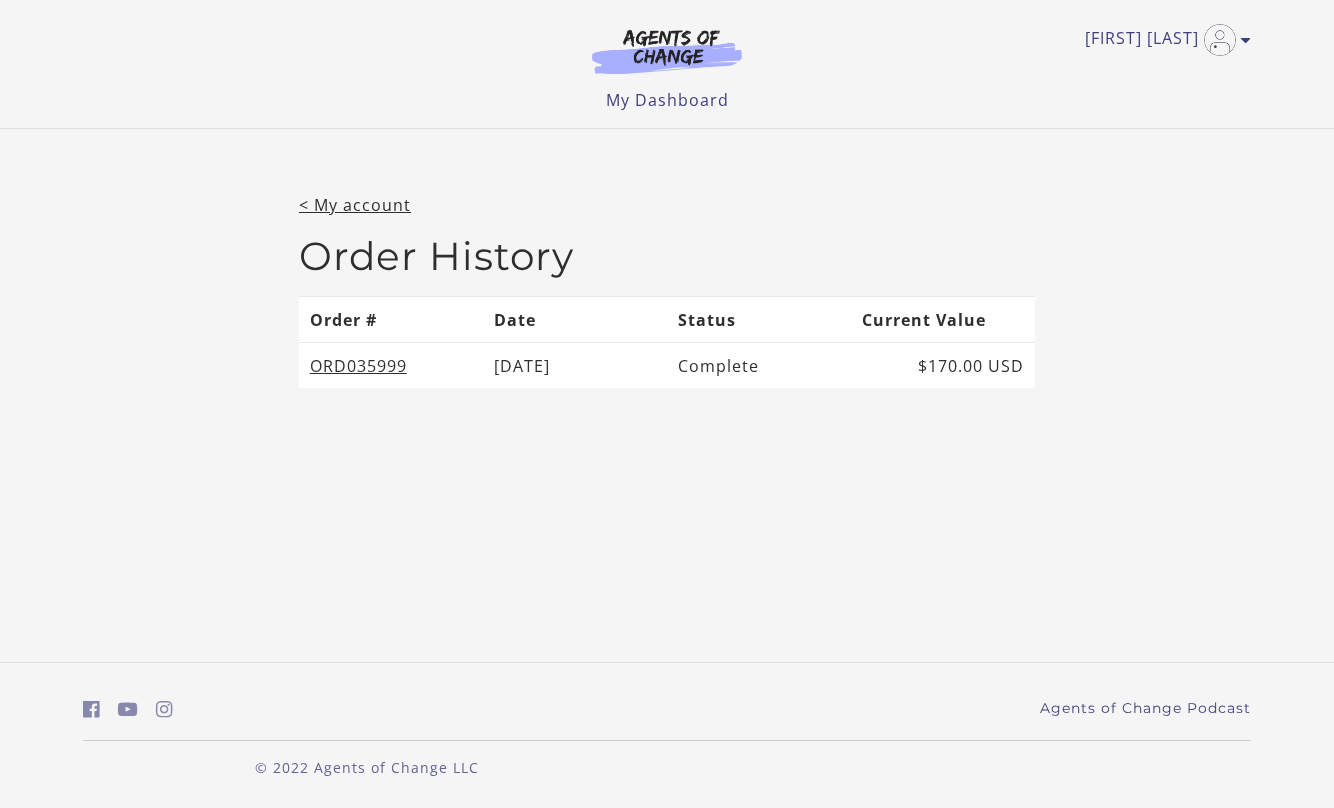 scroll, scrollTop: 0, scrollLeft: 0, axis: both 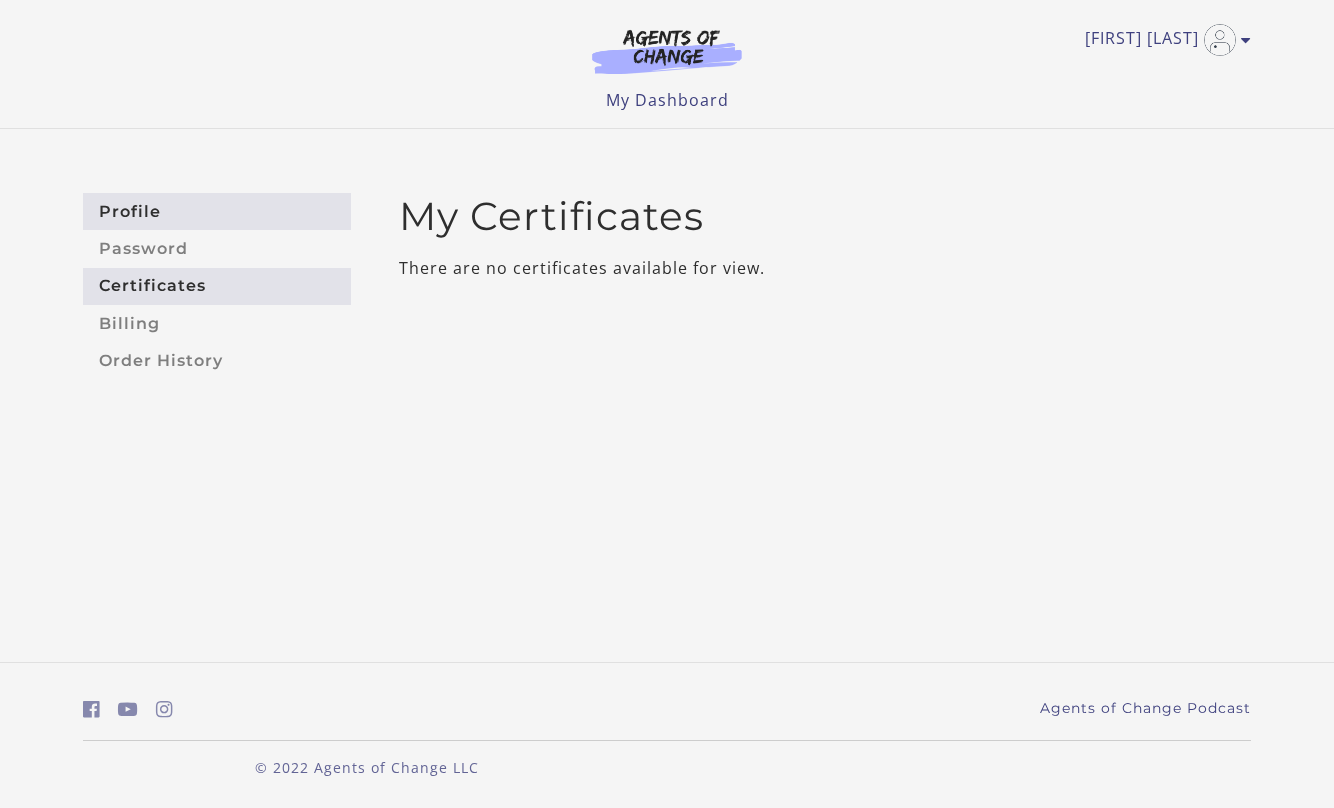 click on "Profile" at bounding box center [217, 211] 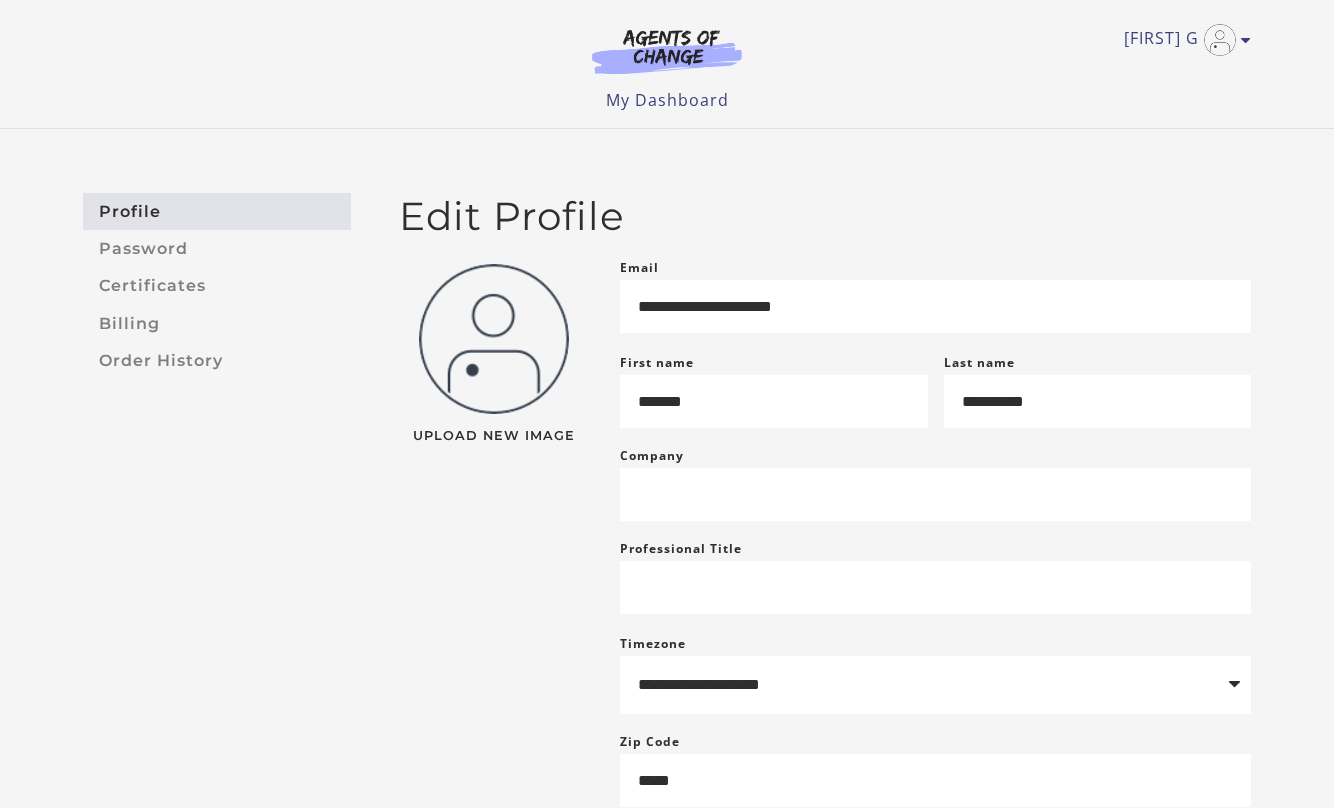 scroll, scrollTop: 0, scrollLeft: 0, axis: both 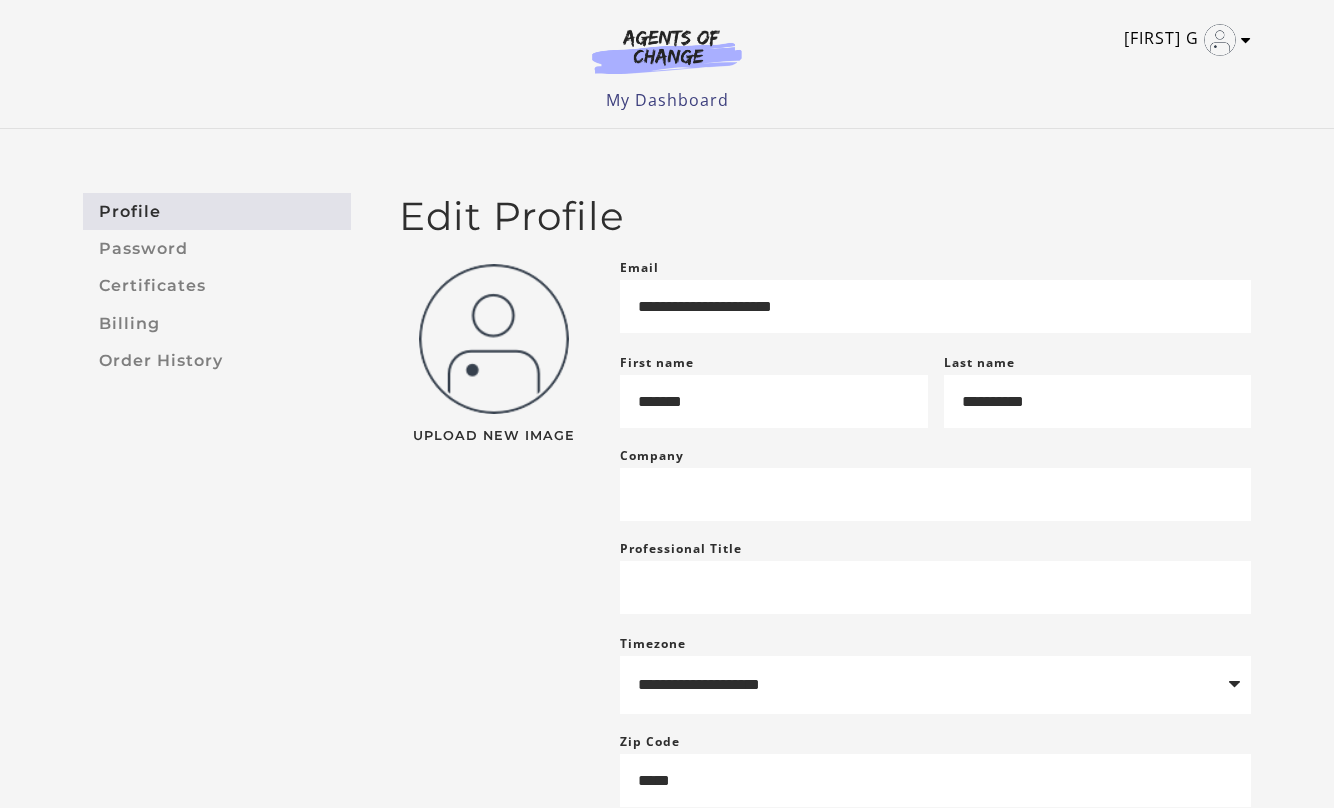 click on "Tiffany G" at bounding box center [1182, 40] 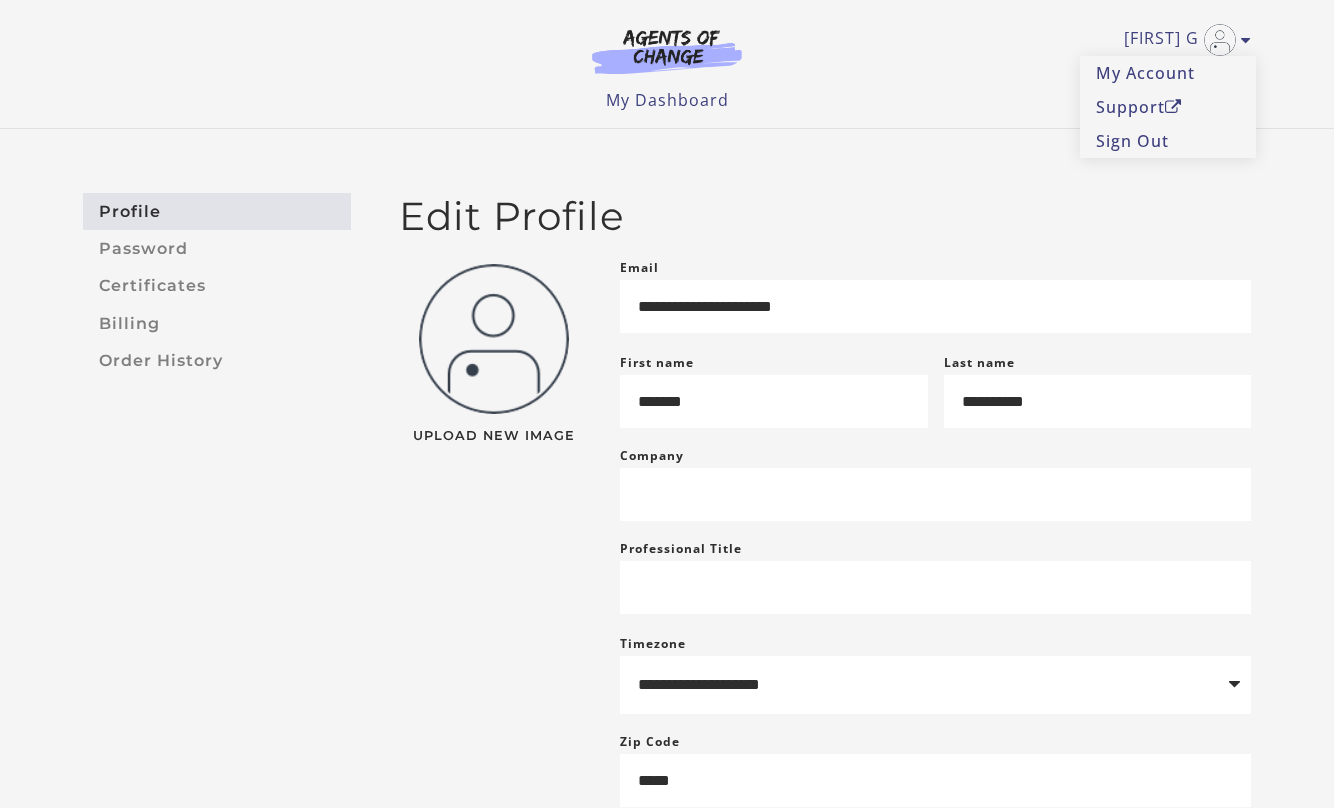 click on "Tiffany G
My Account
Support
Sign Out
Toggle menu
Menu
My Dashboard
My Account
Support
Sign Out" at bounding box center (667, 56) 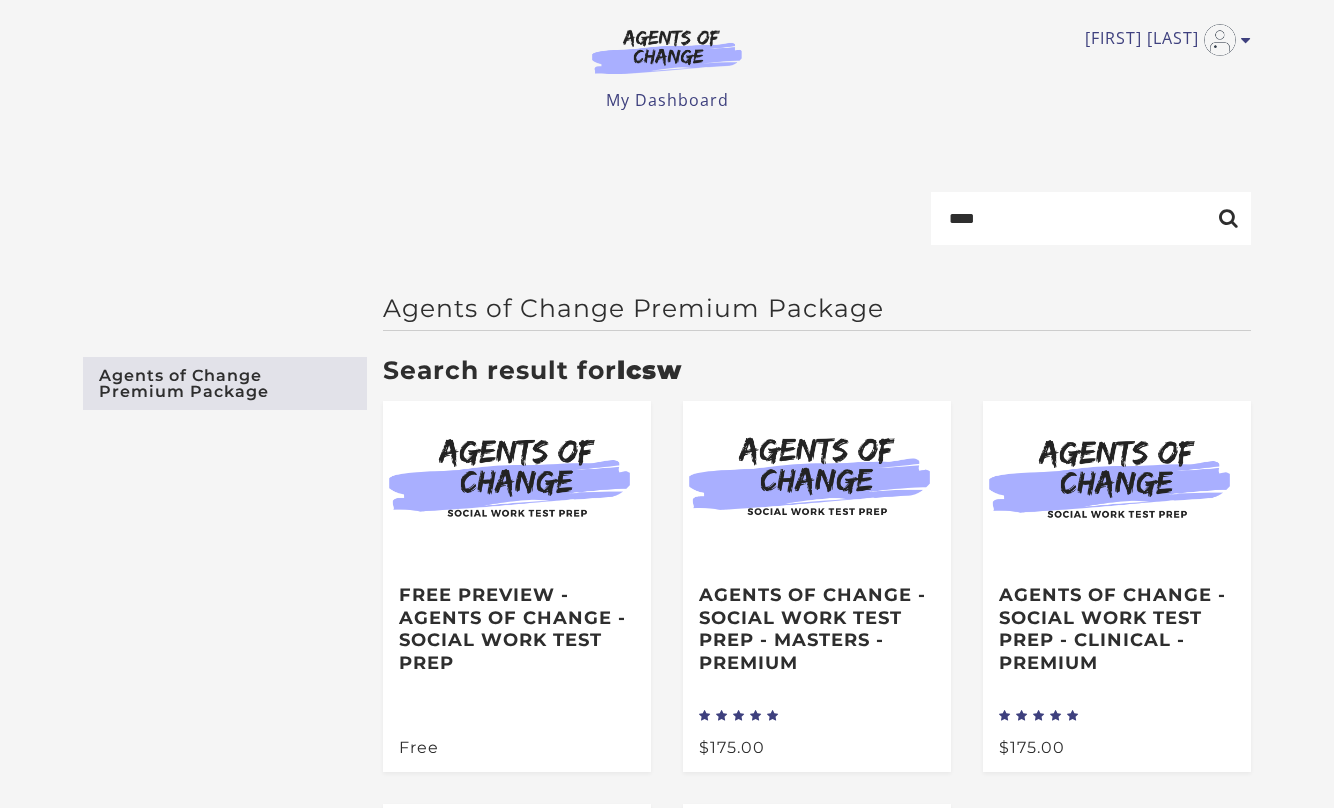 scroll, scrollTop: 0, scrollLeft: 0, axis: both 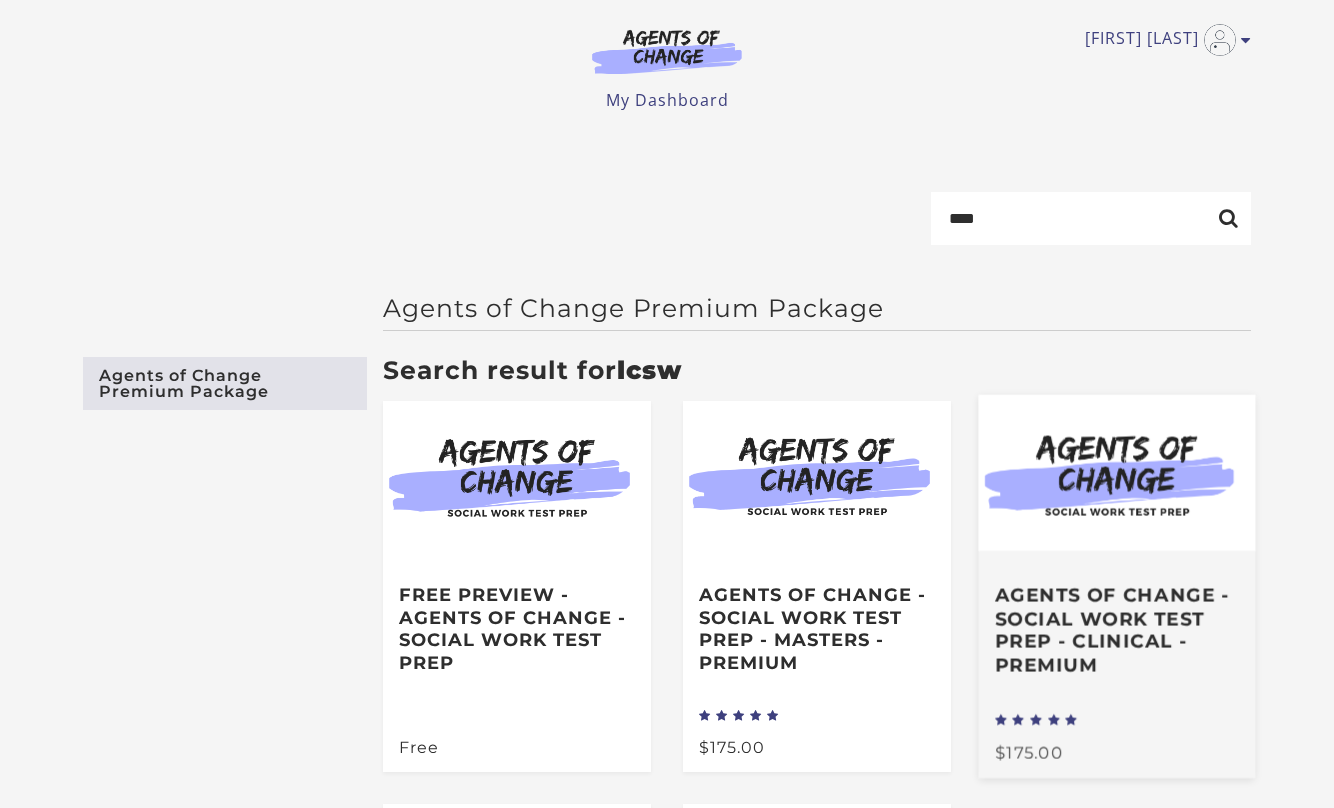 click on "Agents of Change - Social Work Test Prep - CLINICAL - PREMIUM" at bounding box center (1117, 630) 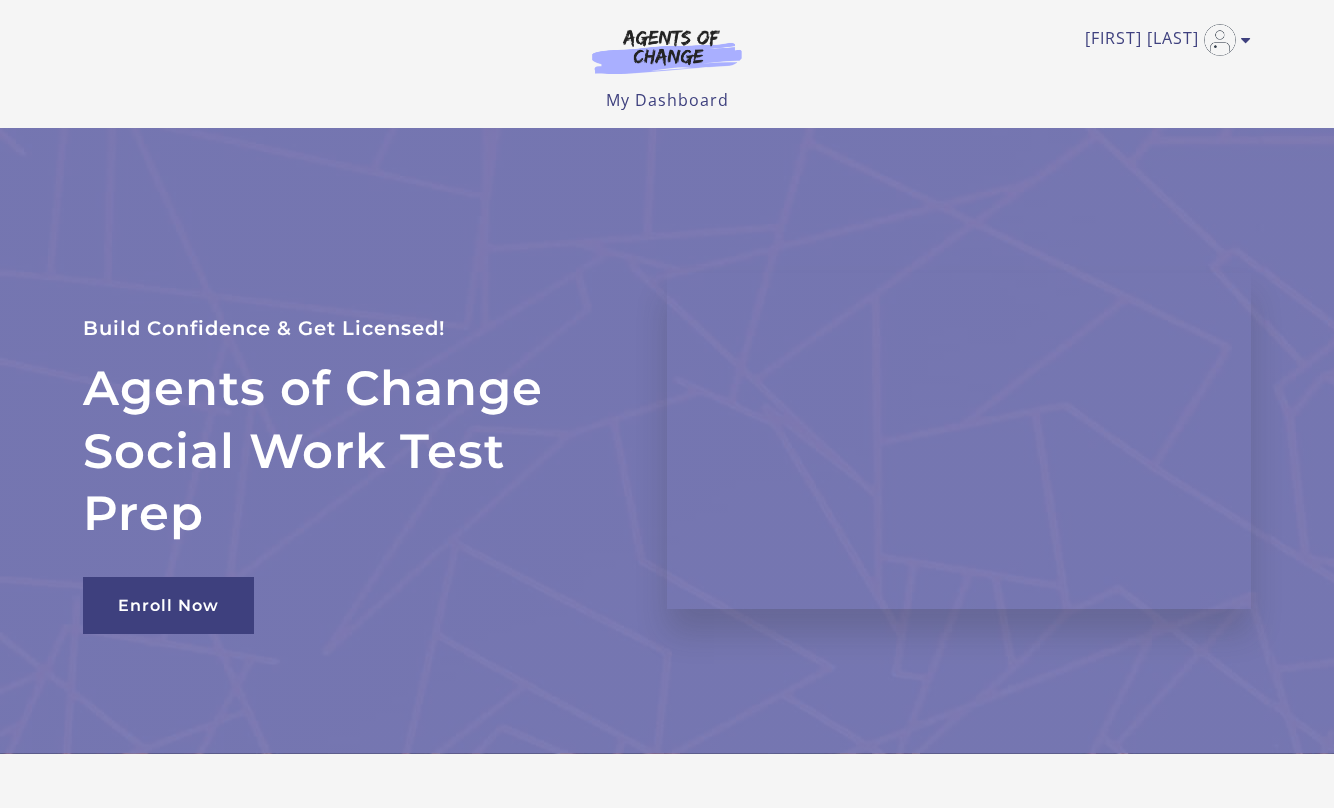 scroll, scrollTop: 0, scrollLeft: 0, axis: both 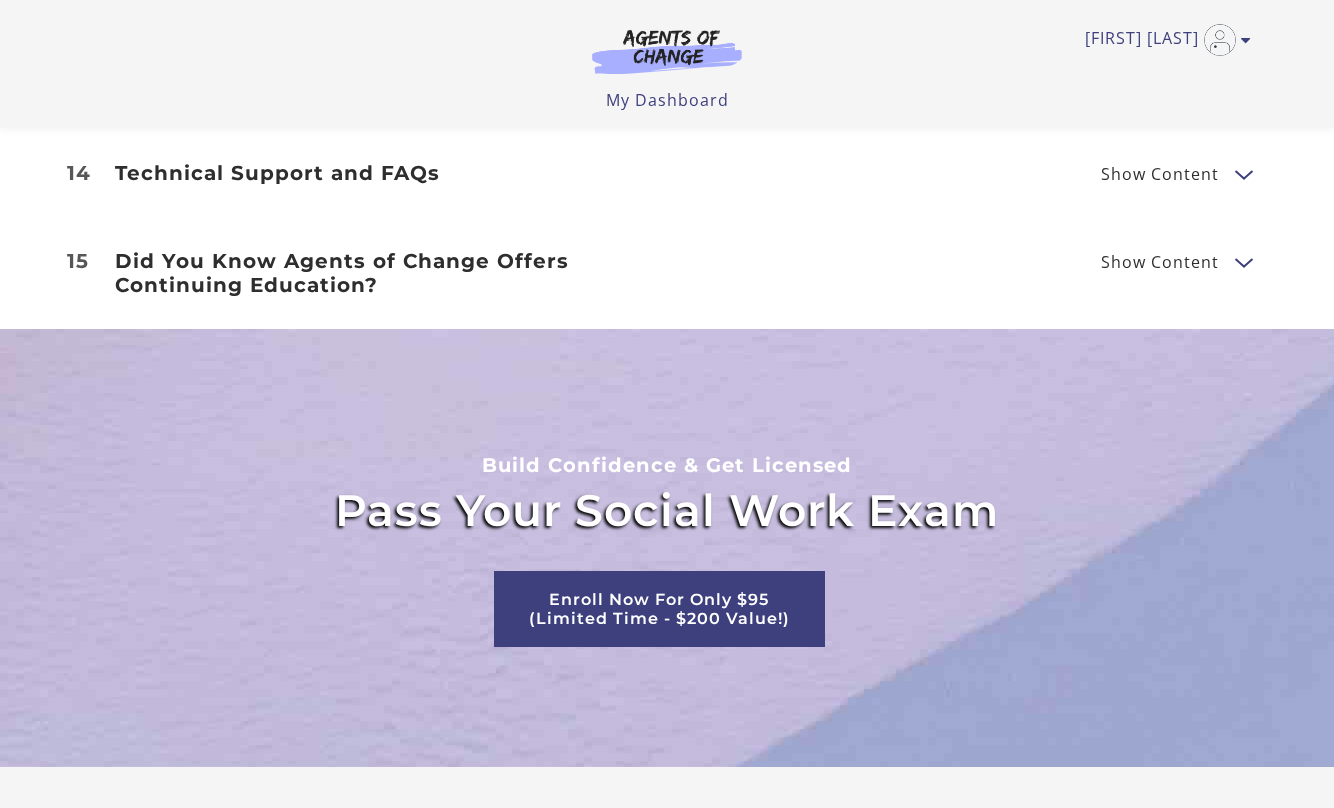 drag, startPoint x: 533, startPoint y: 641, endPoint x: 533, endPoint y: 818, distance: 177 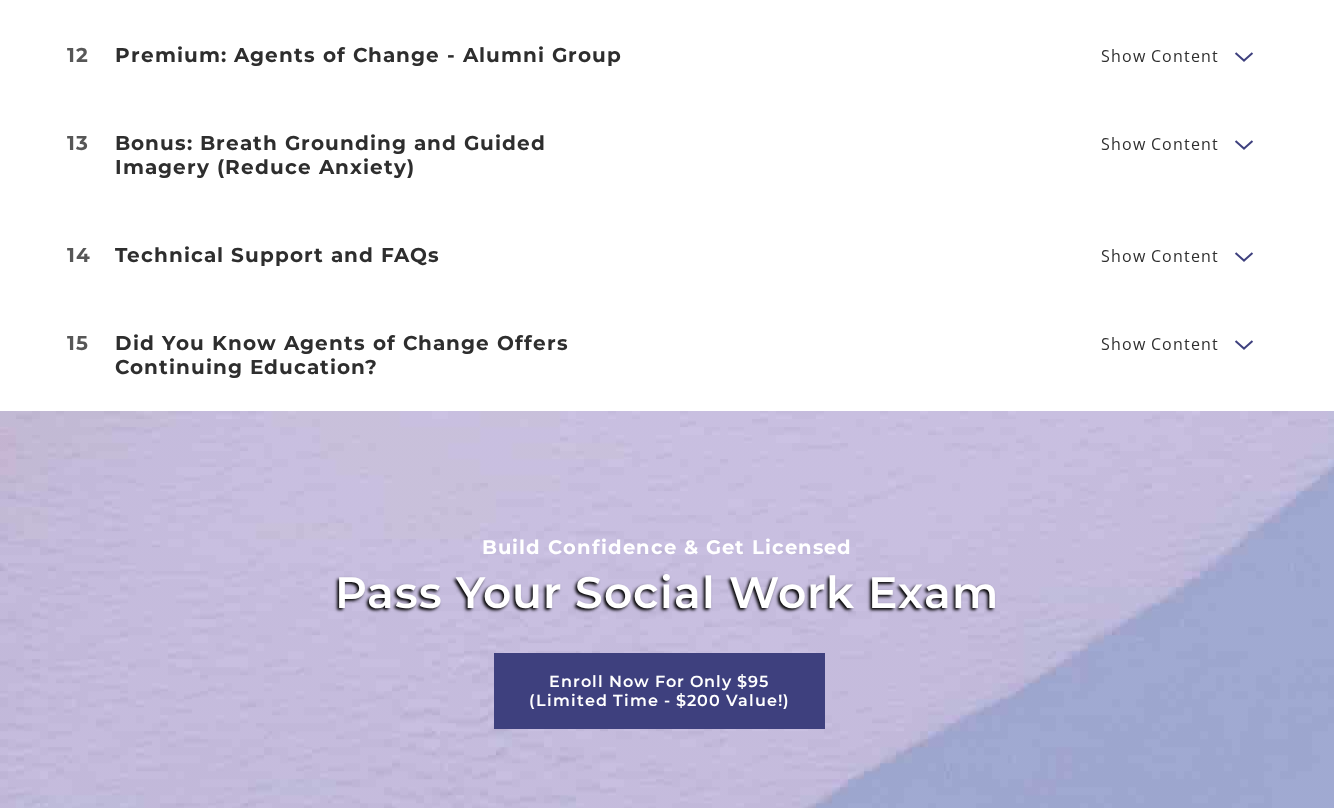 scroll, scrollTop: 0, scrollLeft: 0, axis: both 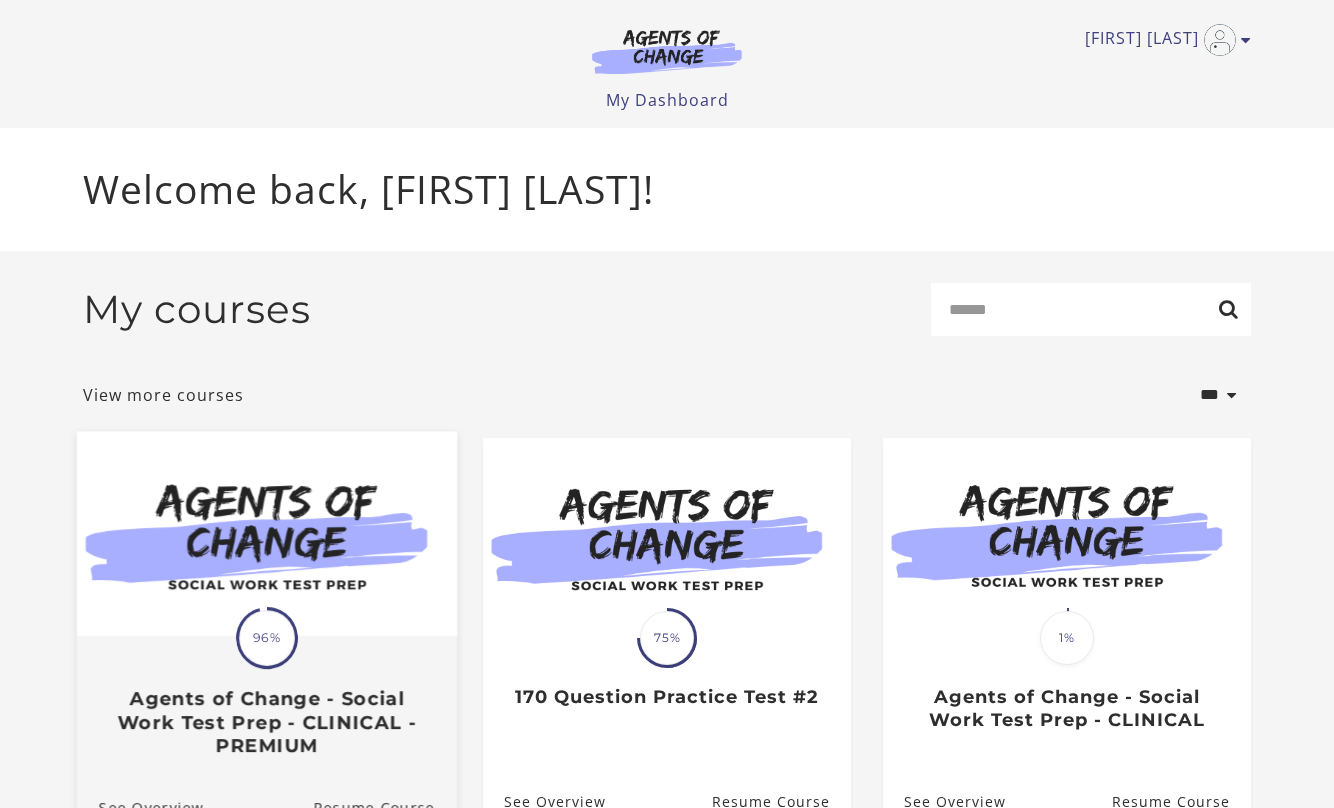 click on "96%" at bounding box center (267, 638) 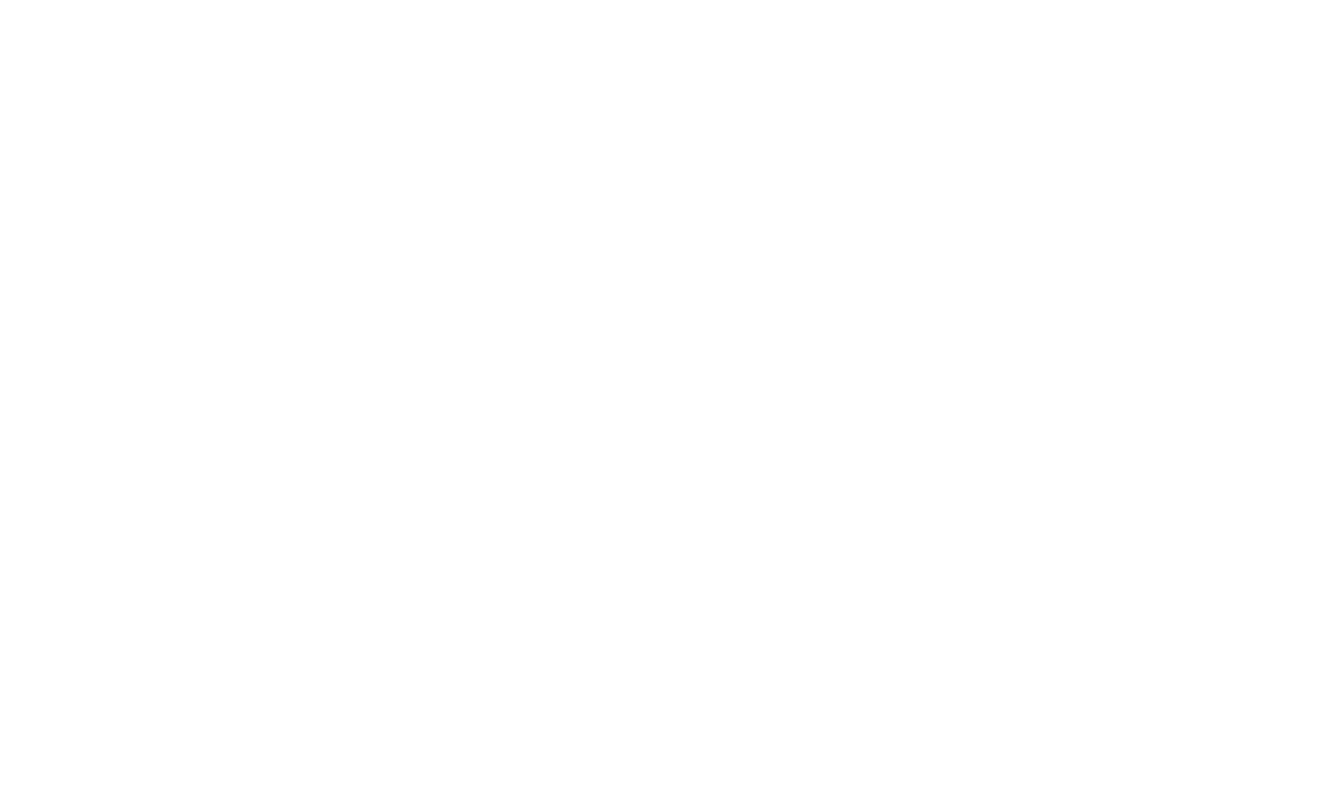 scroll, scrollTop: 0, scrollLeft: 0, axis: both 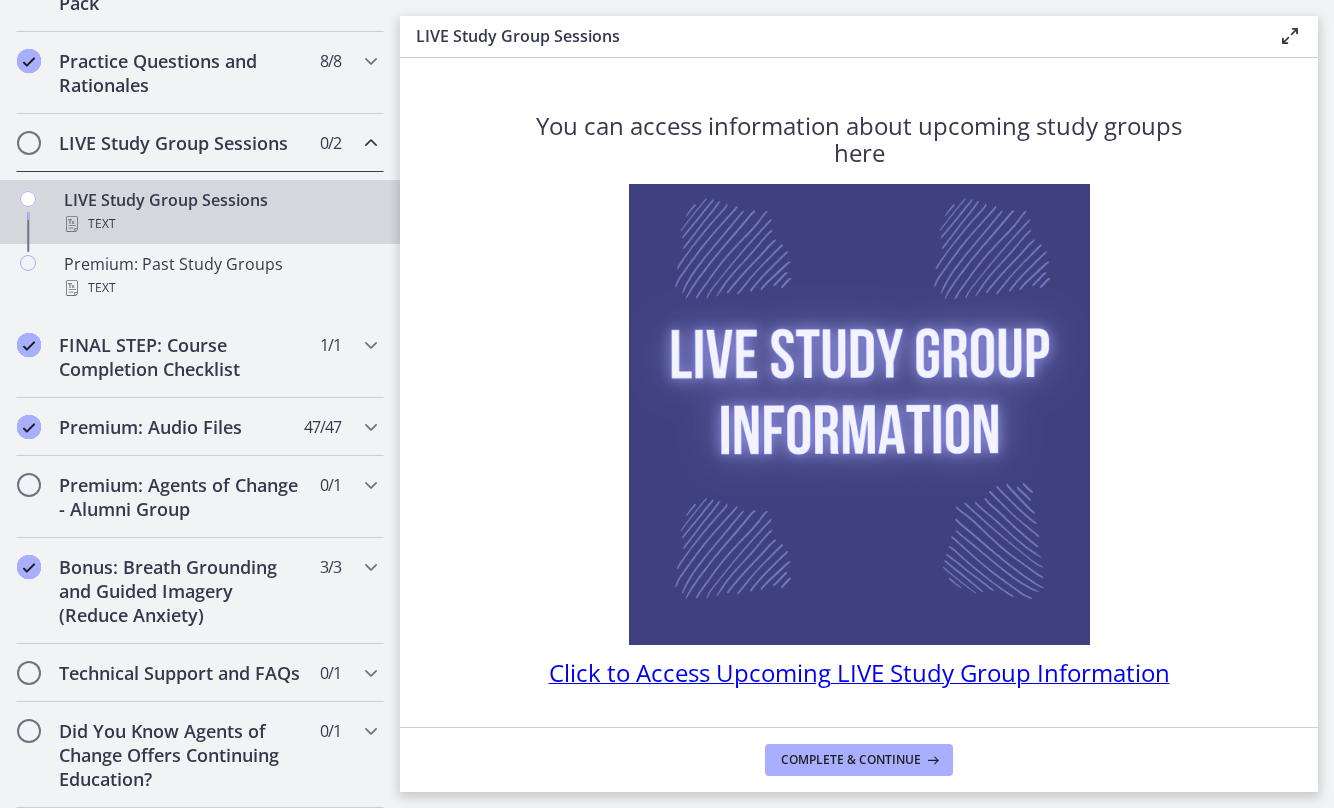 drag, startPoint x: 373, startPoint y: 739, endPoint x: 354, endPoint y: 857, distance: 119.519875 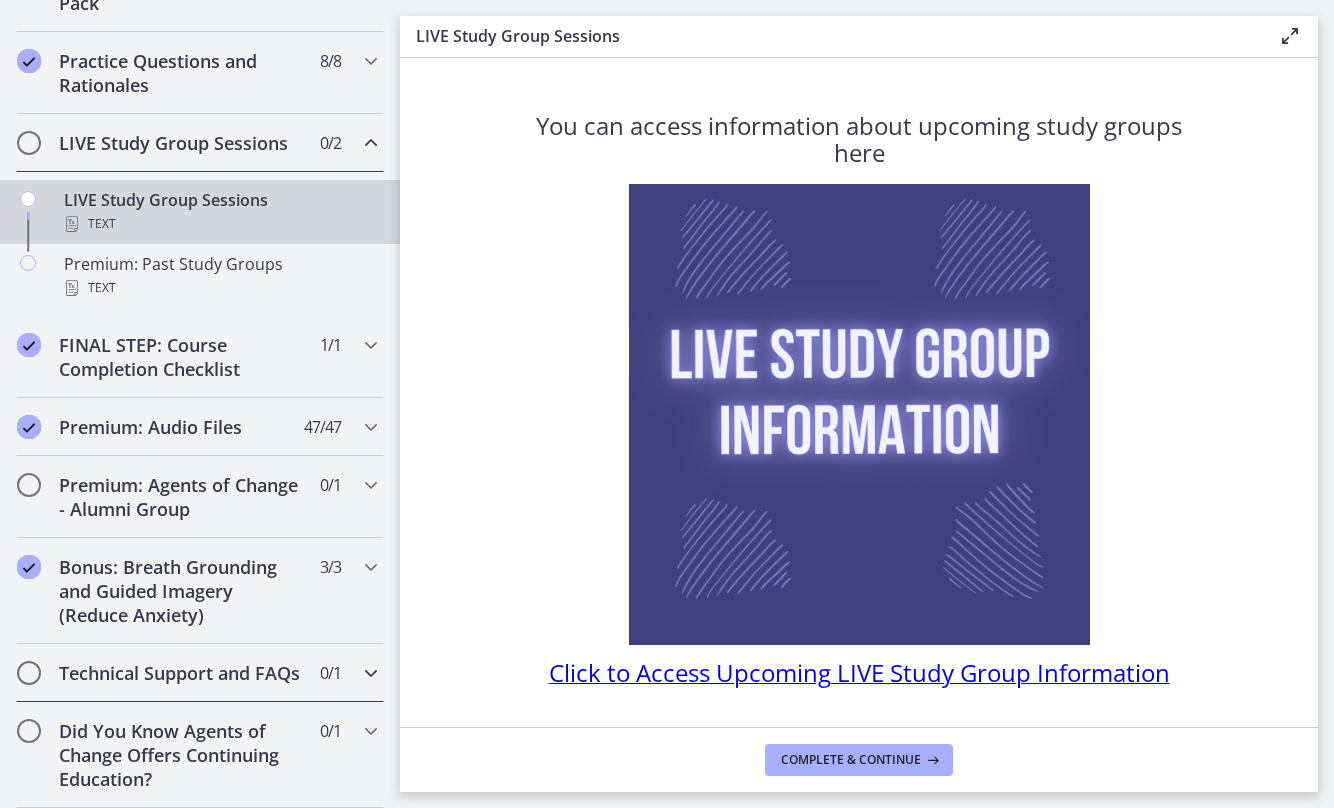 click on "0  /  1
Completed" at bounding box center (330, 673) 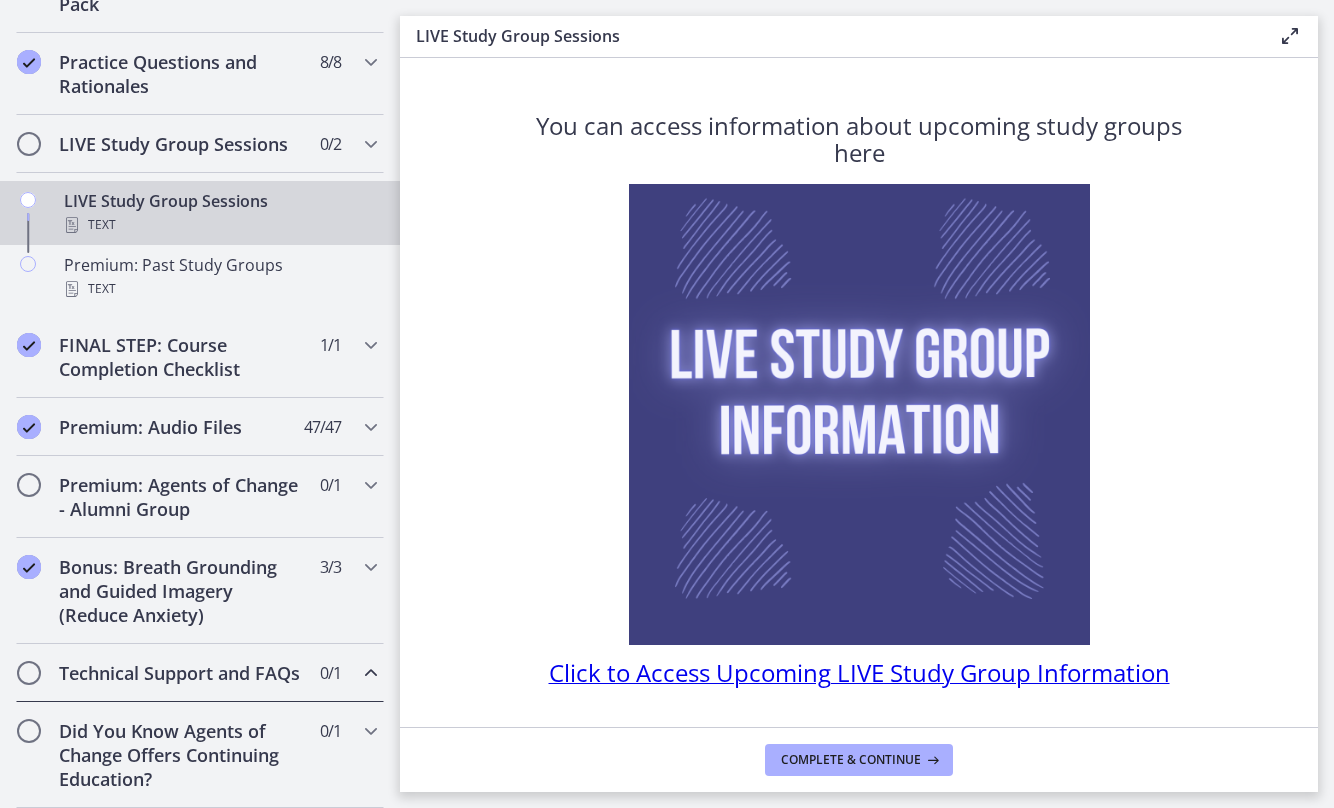 scroll, scrollTop: 955, scrollLeft: 0, axis: vertical 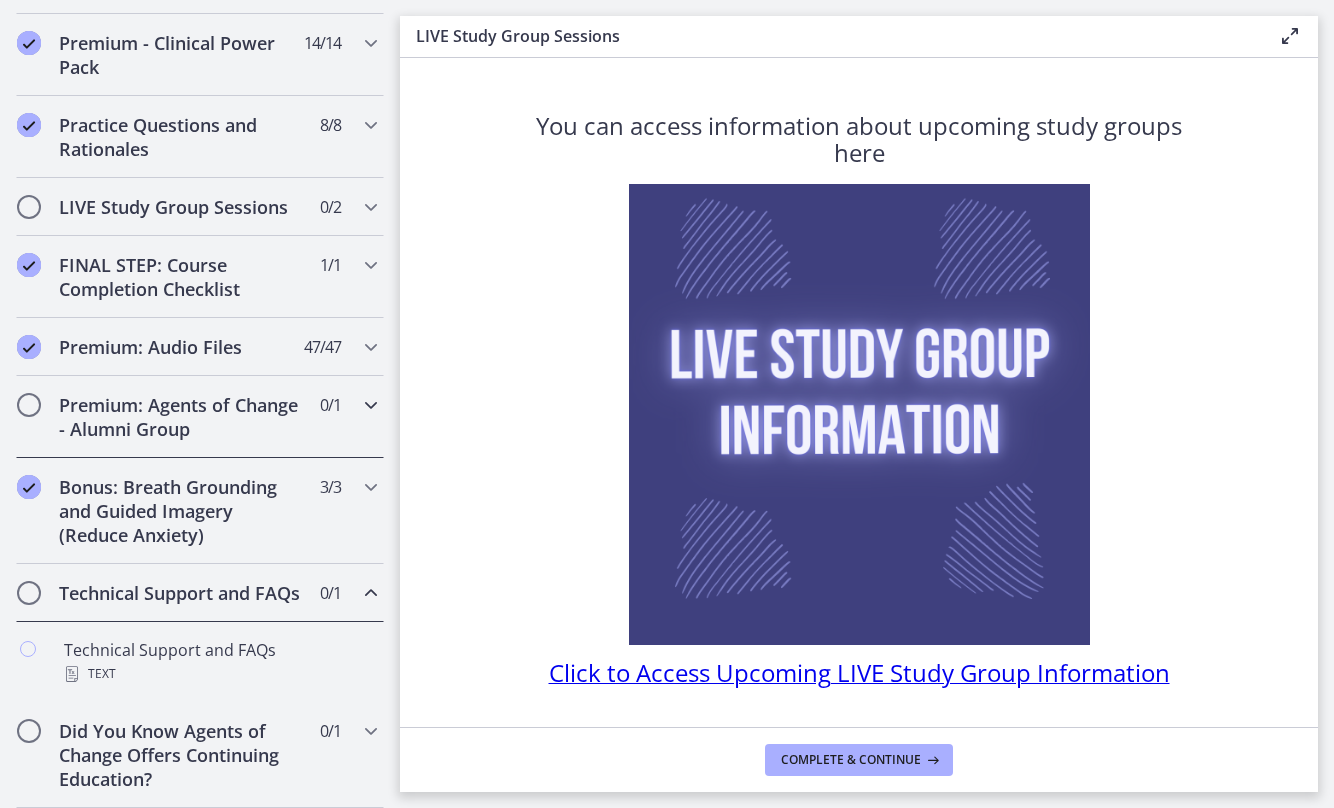 click on "Premium: Agents of Change - Alumni Group" at bounding box center (181, 417) 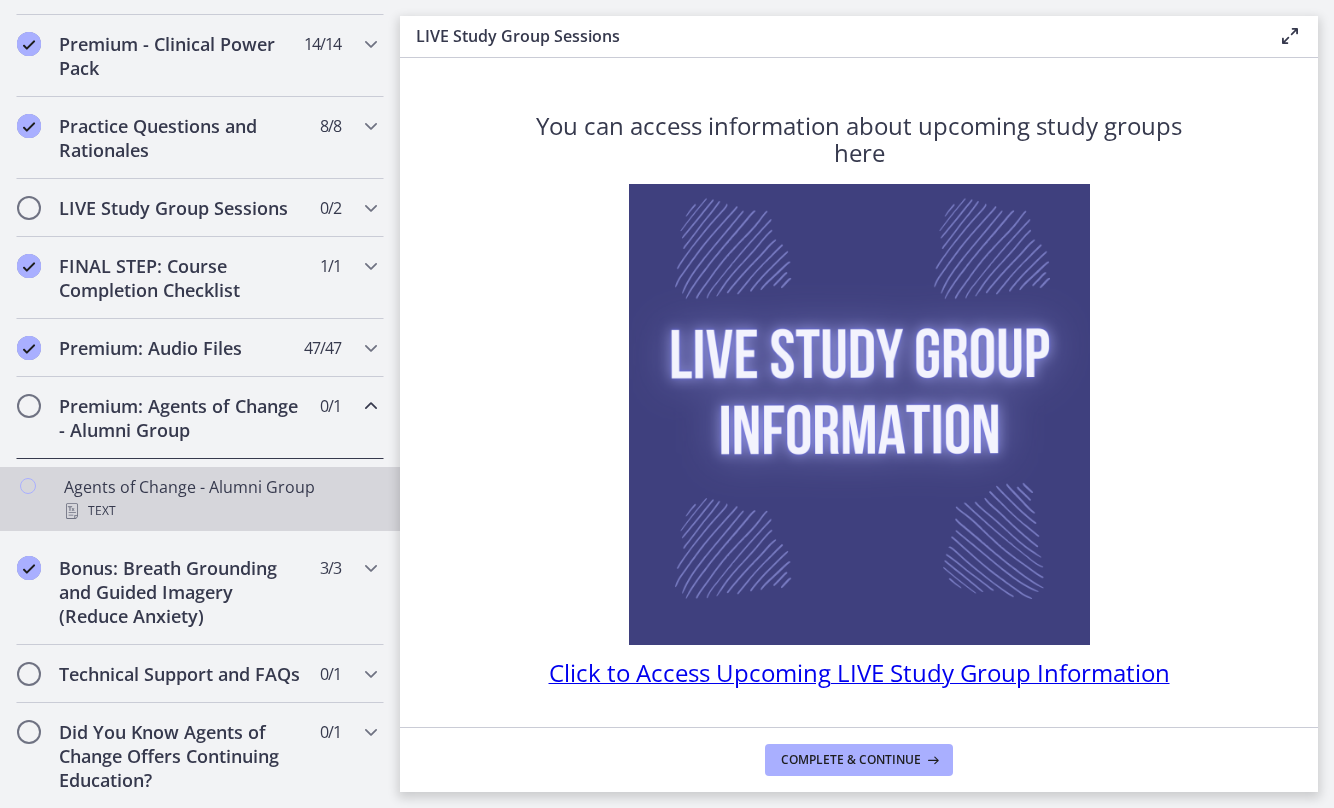 click on "Agents of Change - Alumni Group
Text" at bounding box center (200, 499) 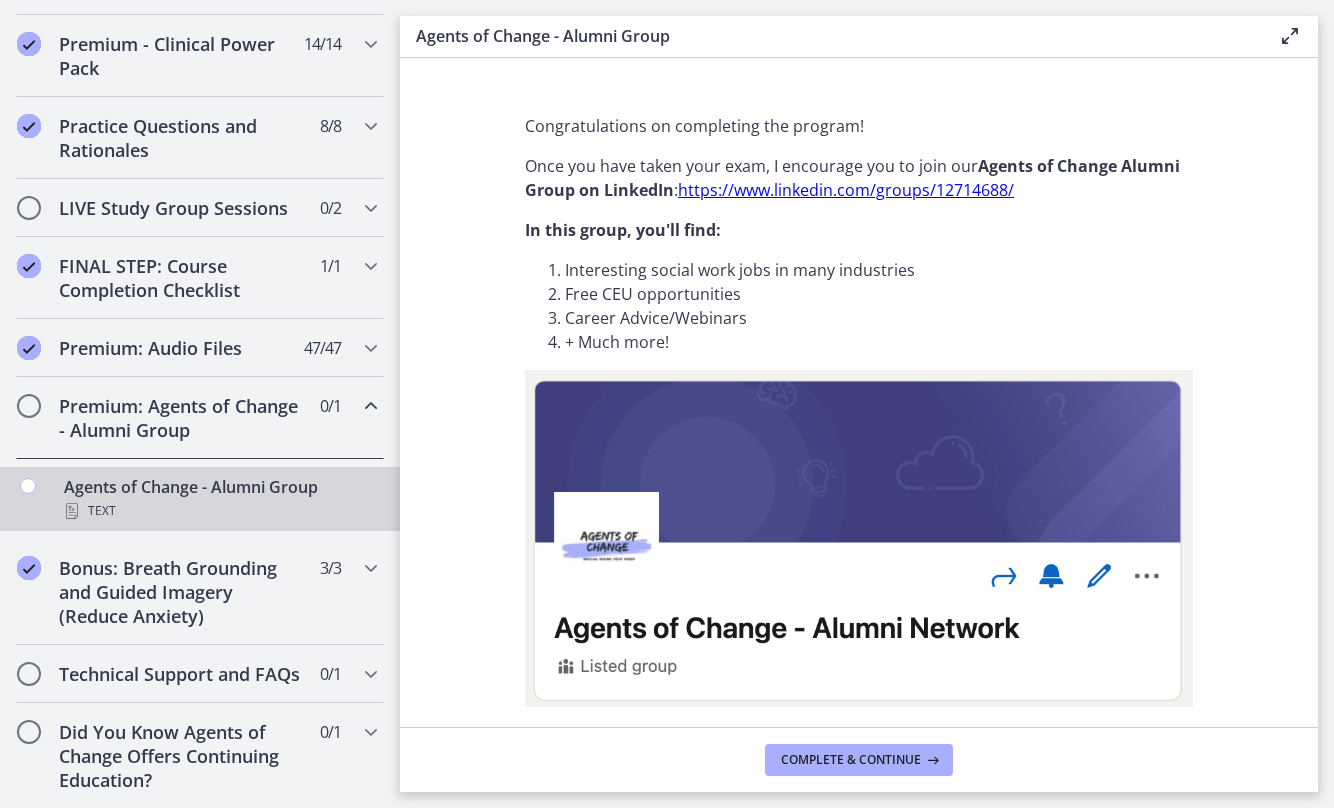 click on "Premium: Agents of Change - Alumni Group" at bounding box center [181, 418] 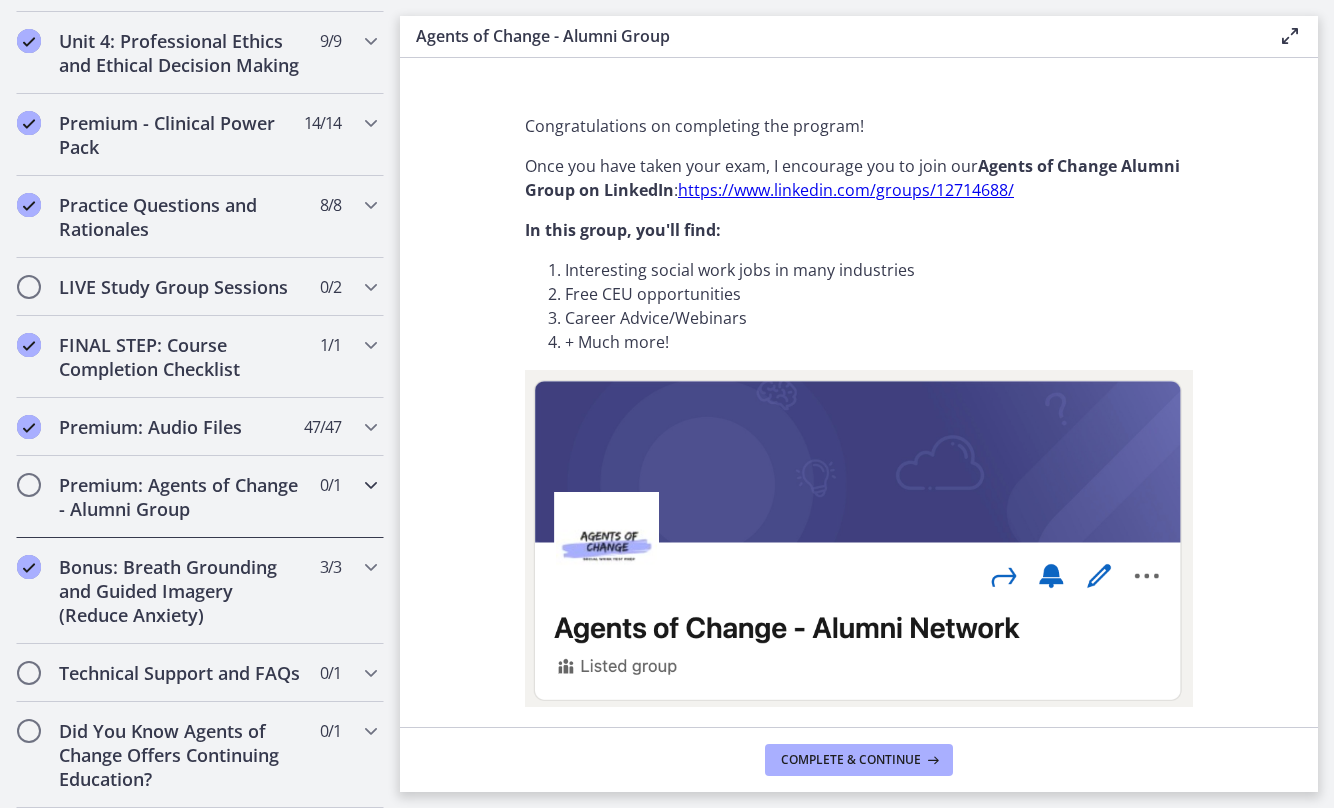 scroll, scrollTop: 875, scrollLeft: 0, axis: vertical 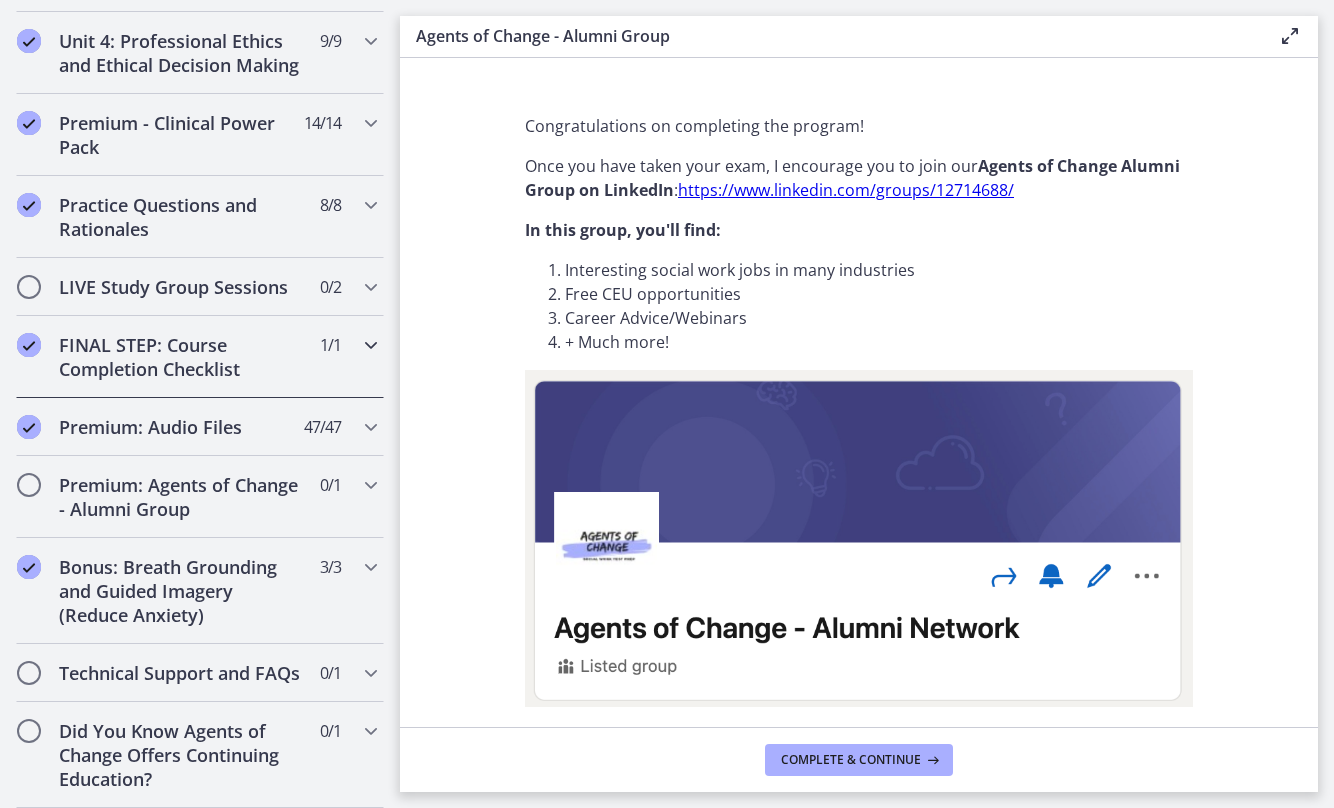 click on "FINAL STEP: Course Completion Checklist" at bounding box center [181, 357] 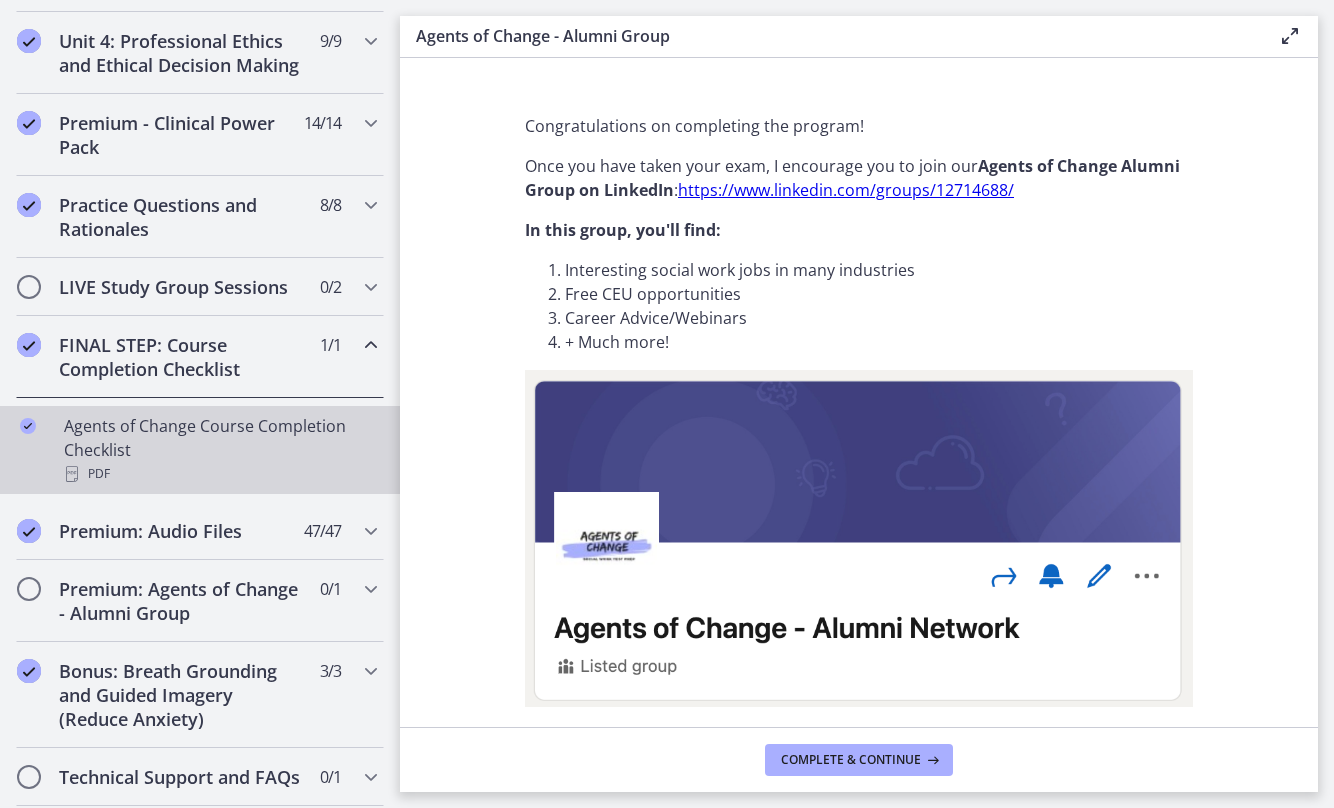 click on "Agents of Change Course Completion Checklist
PDF" at bounding box center (220, 450) 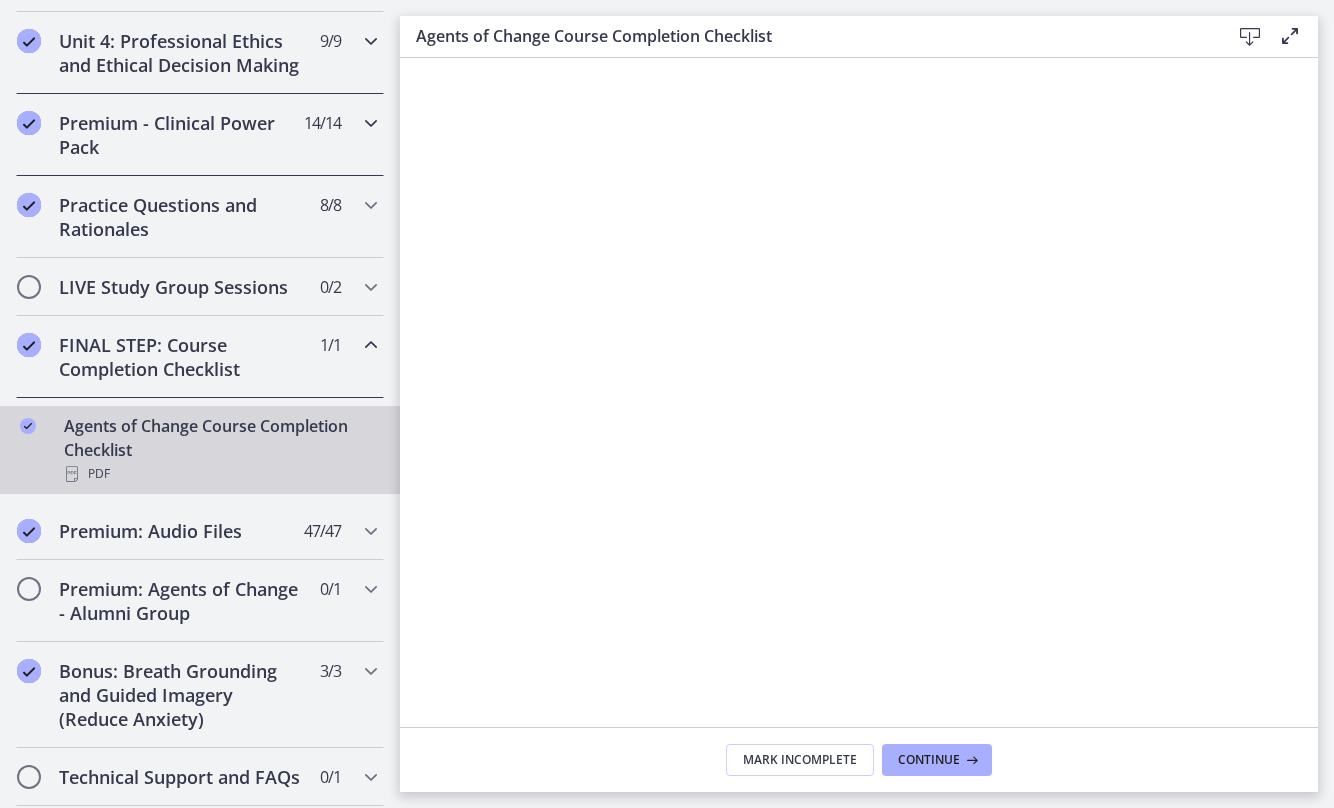 drag, startPoint x: 396, startPoint y: 103, endPoint x: 379, endPoint y: 50, distance: 55.65968 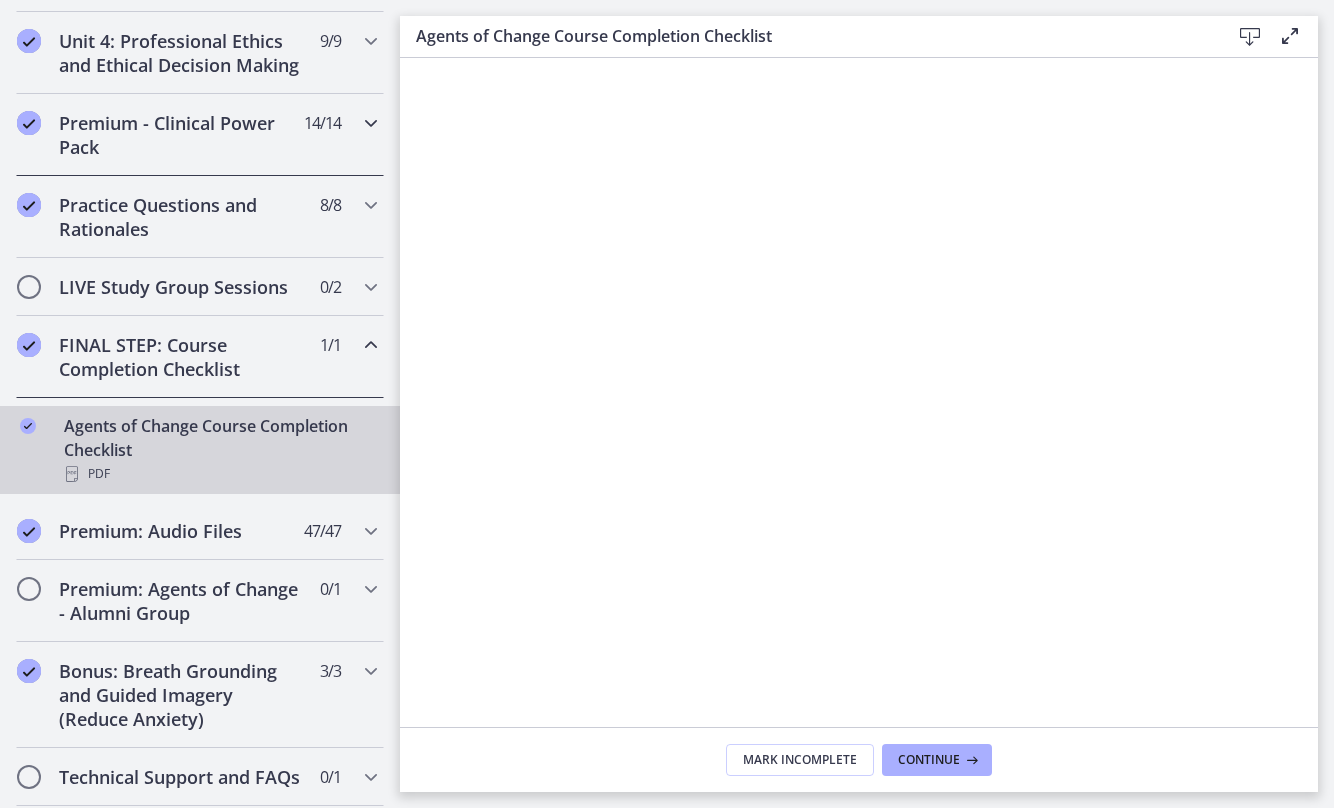 click on "Premium - Clinical Power Pack" at bounding box center [181, 135] 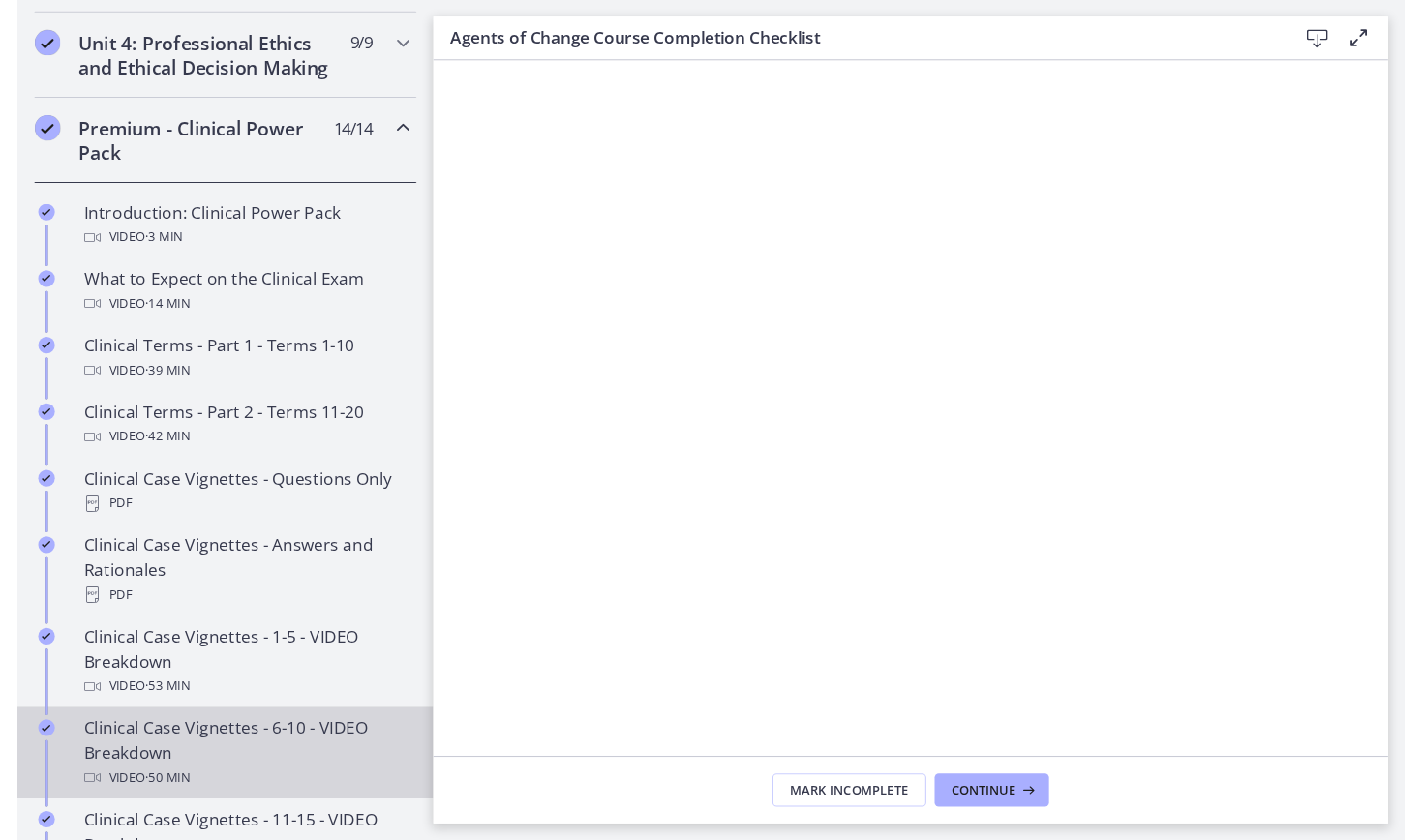 scroll, scrollTop: 80, scrollLeft: 0, axis: vertical 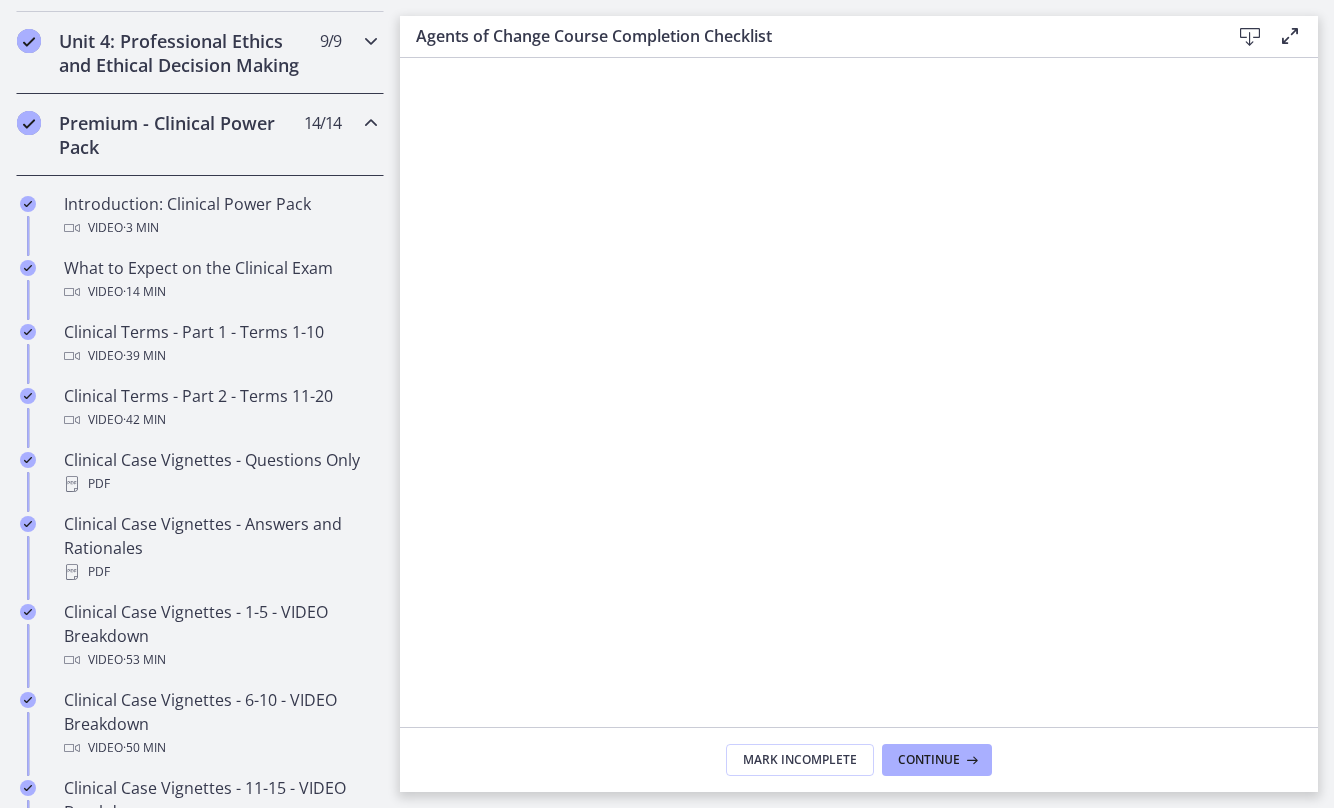 click on "Unit 4: Professional Ethics and Ethical Decision Making" at bounding box center (181, 53) 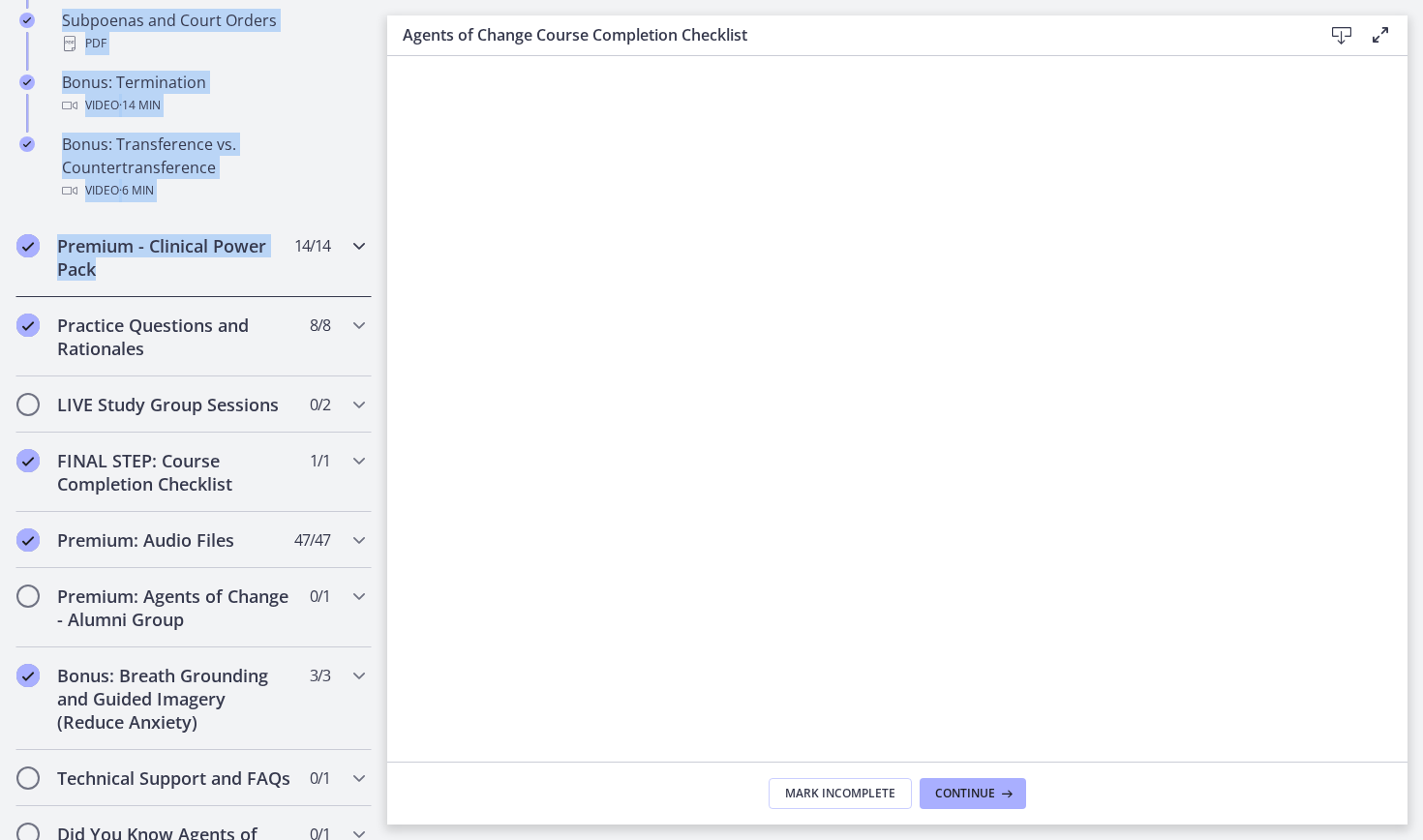 scroll, scrollTop: 1408, scrollLeft: 0, axis: vertical 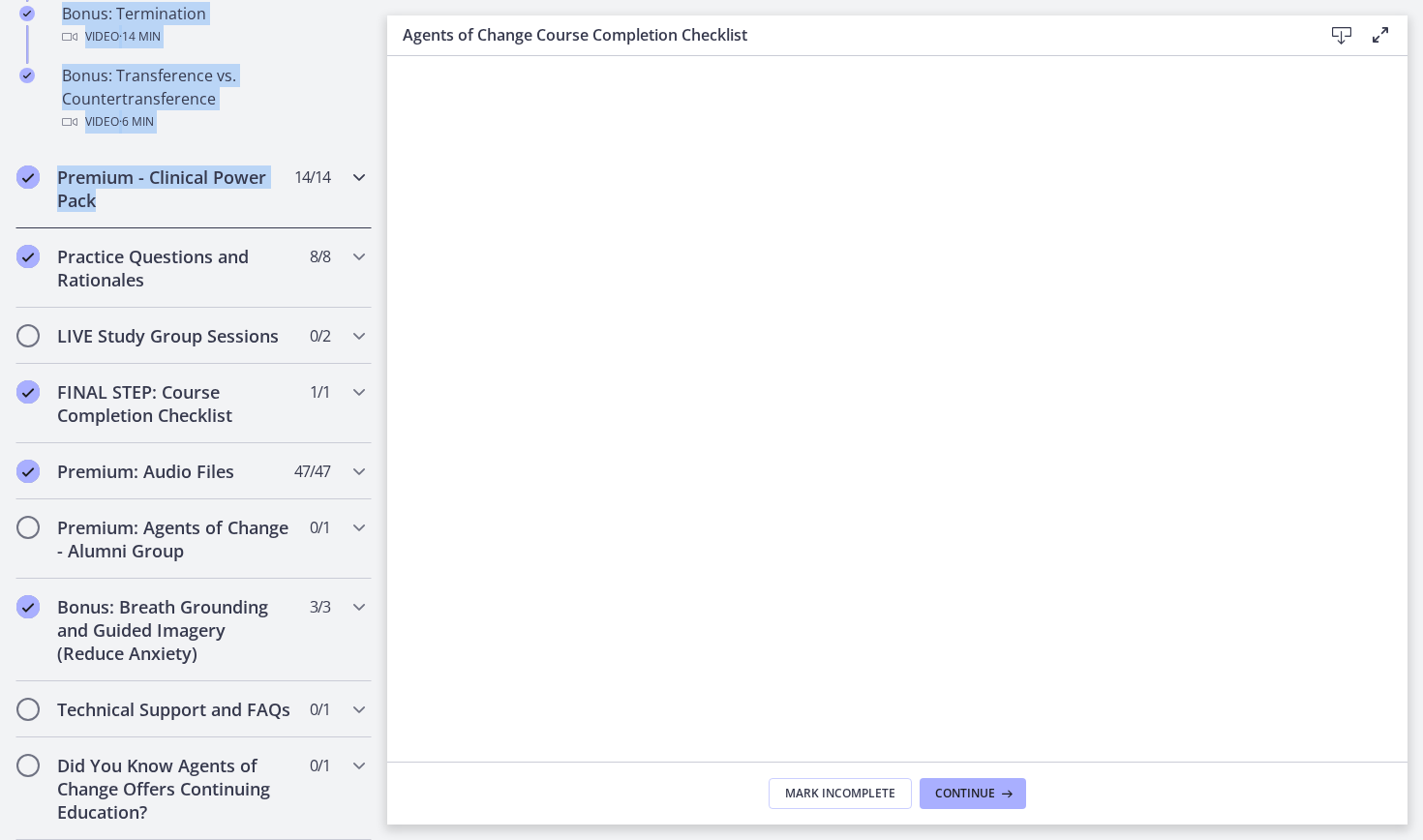 drag, startPoint x: 384, startPoint y: 781, endPoint x: 380, endPoint y: 839, distance: 58.137767 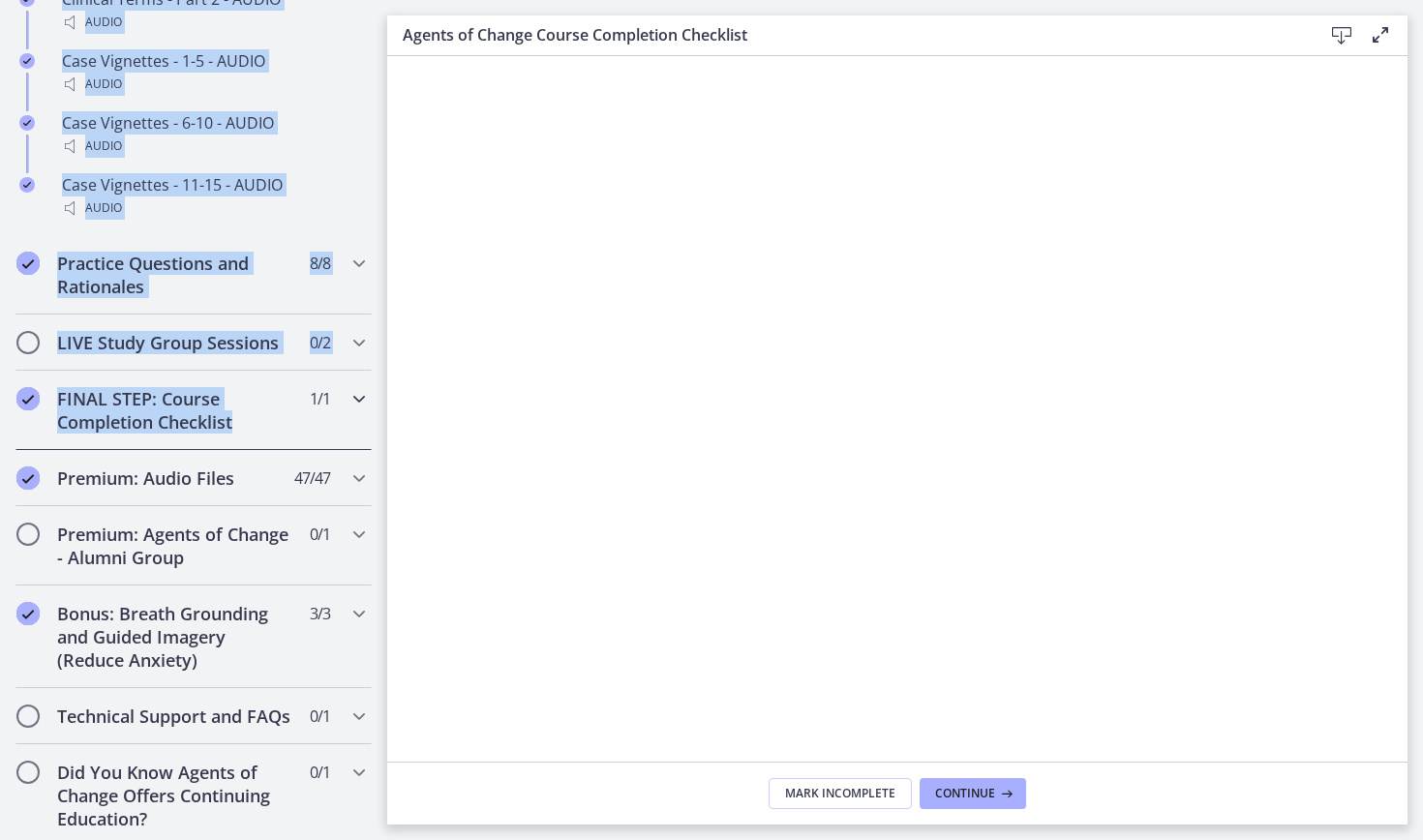 scroll, scrollTop: 1764, scrollLeft: 0, axis: vertical 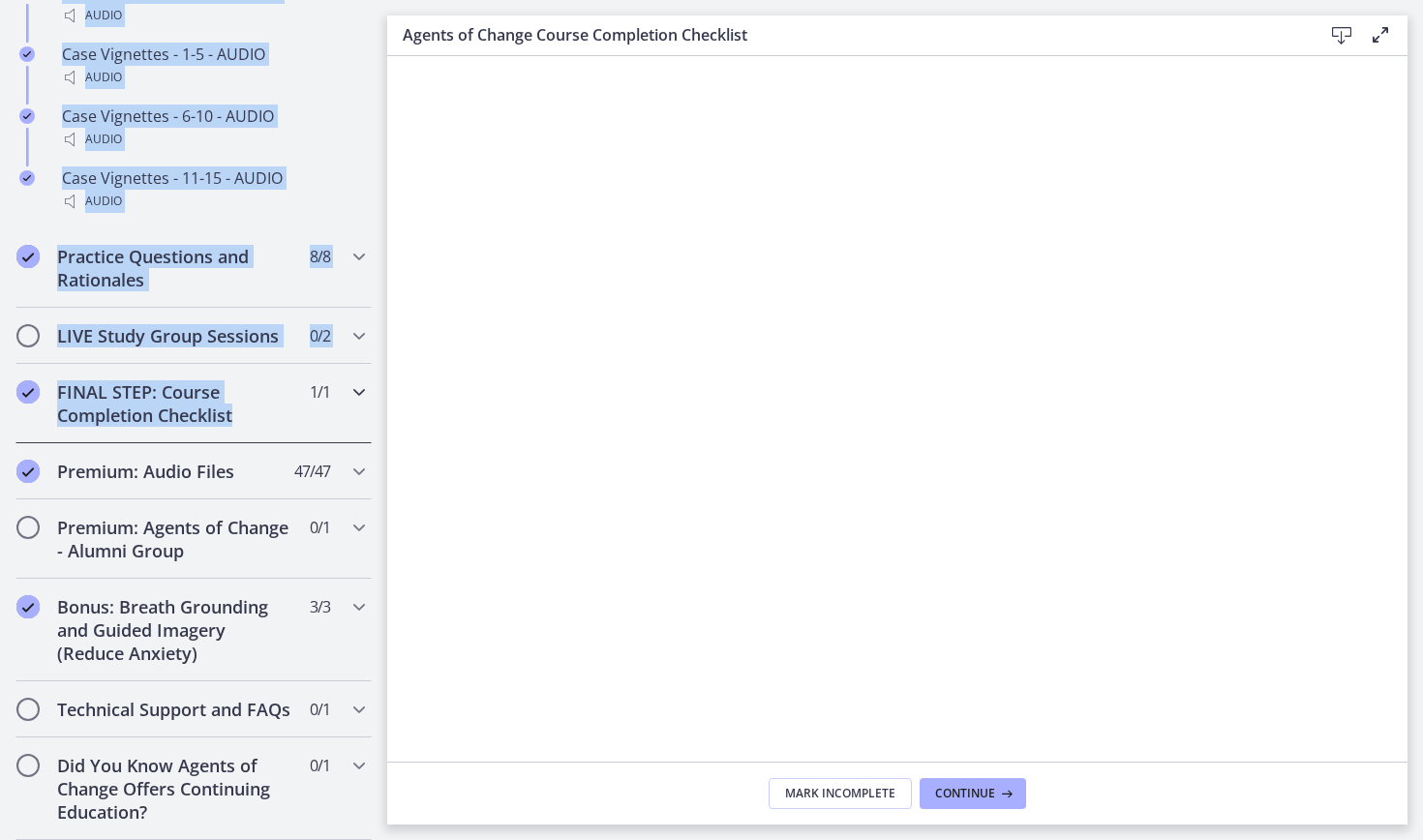 drag, startPoint x: 378, startPoint y: 780, endPoint x: 378, endPoint y: 839, distance: 59 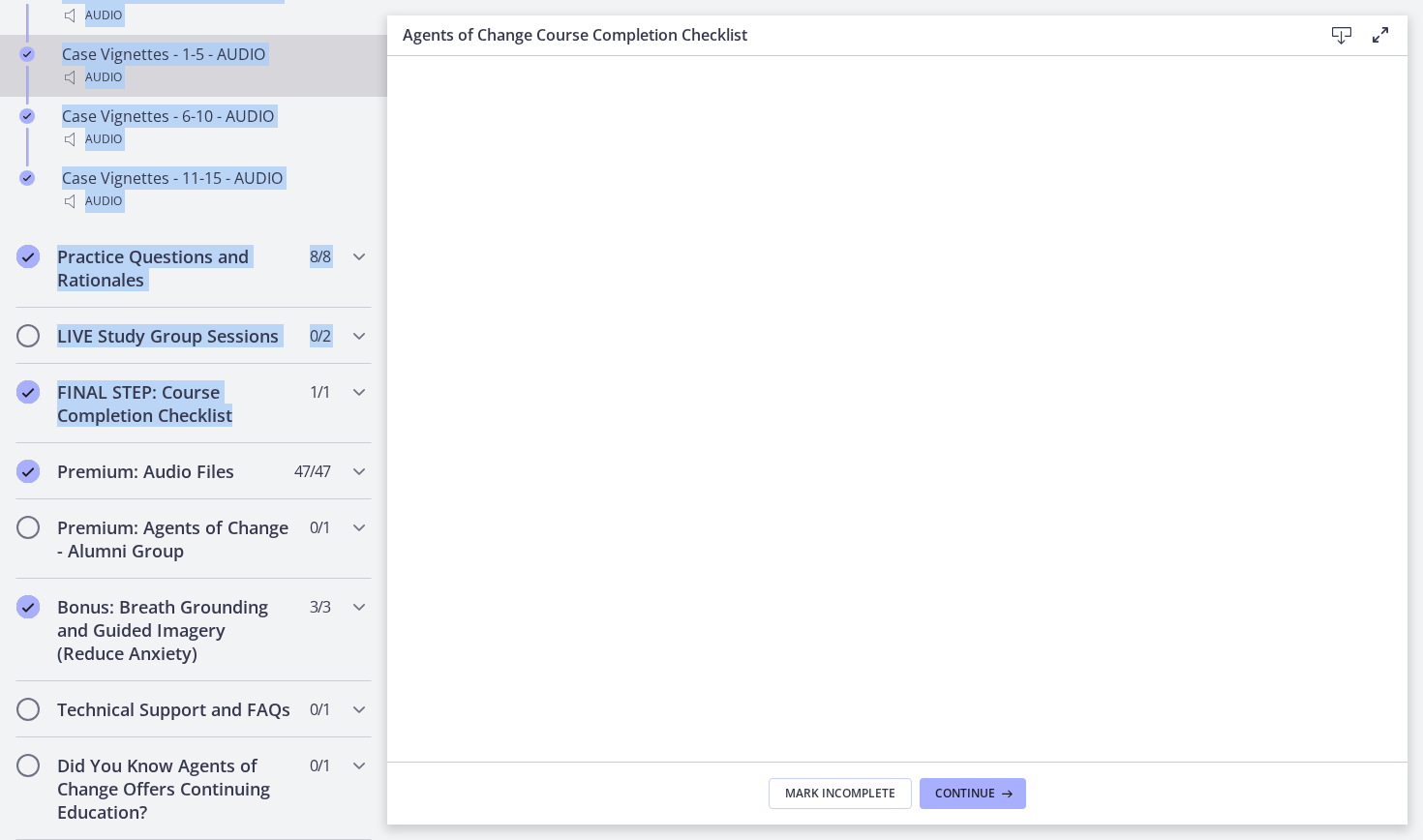 click on "Case Vignettes - 1-5 - AUDIO
Audio" at bounding box center [194, 66] 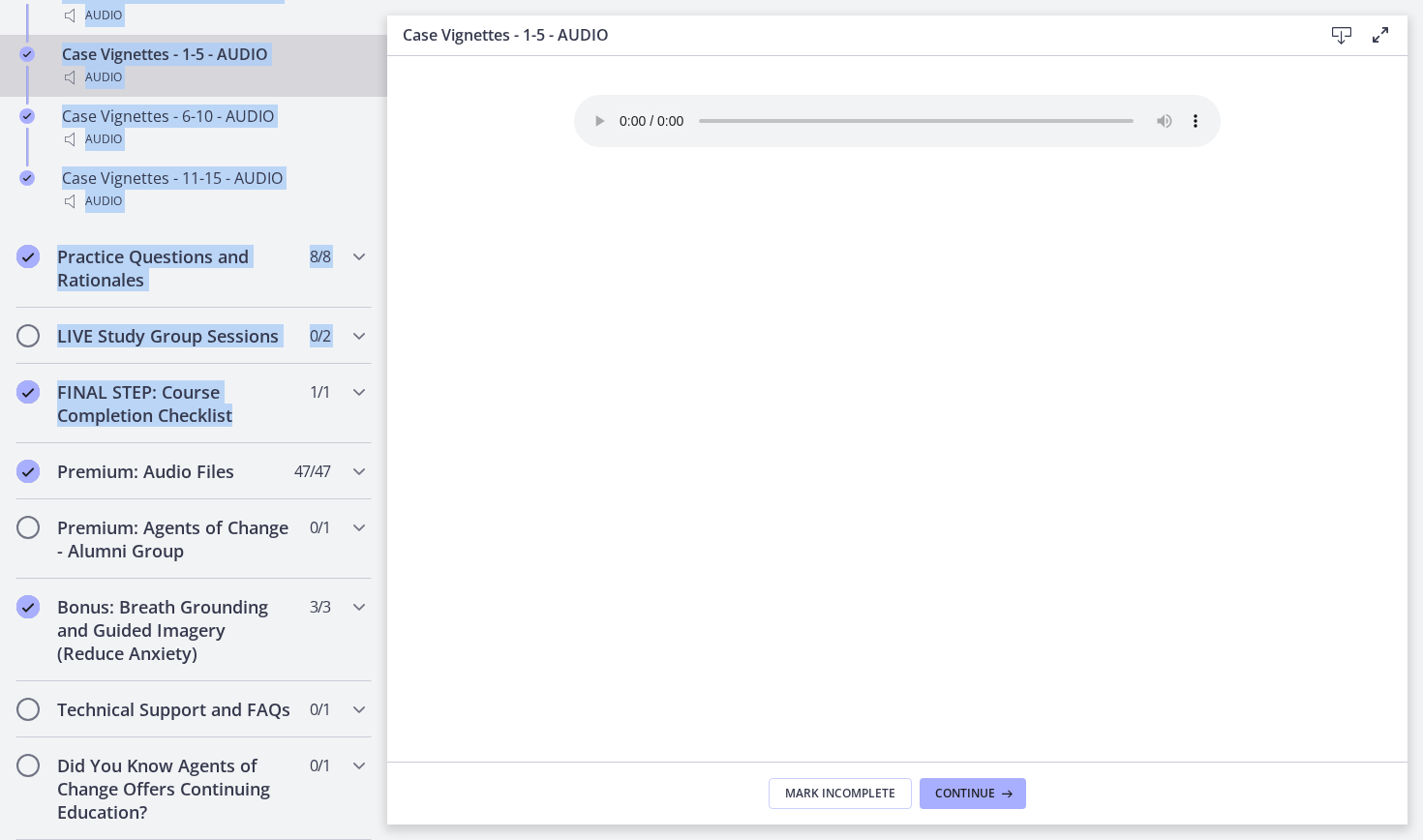 click on "Case Vignettes - 1-5 - AUDIO
Audio" at bounding box center (194, 66) 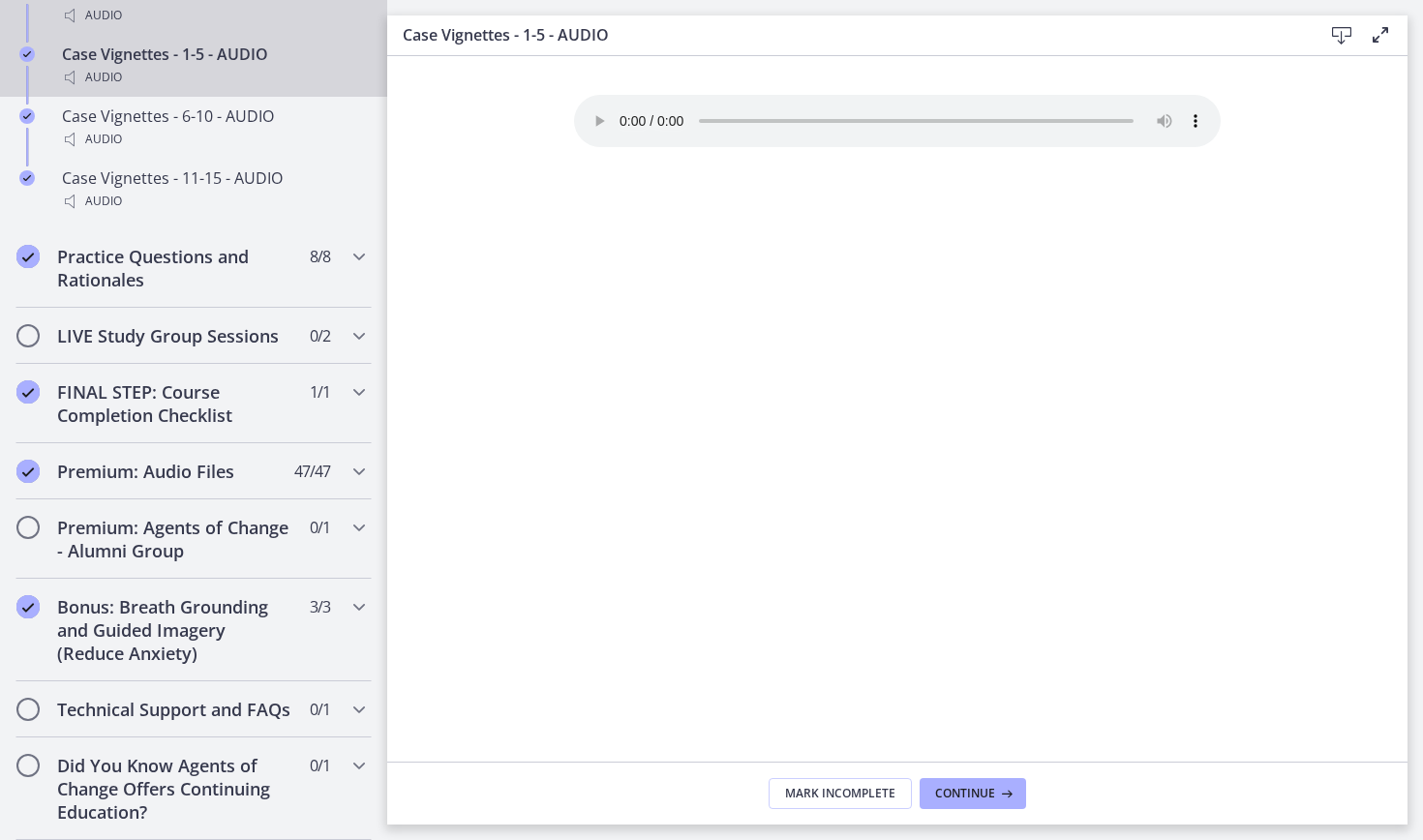 scroll, scrollTop: 387, scrollLeft: 0, axis: vertical 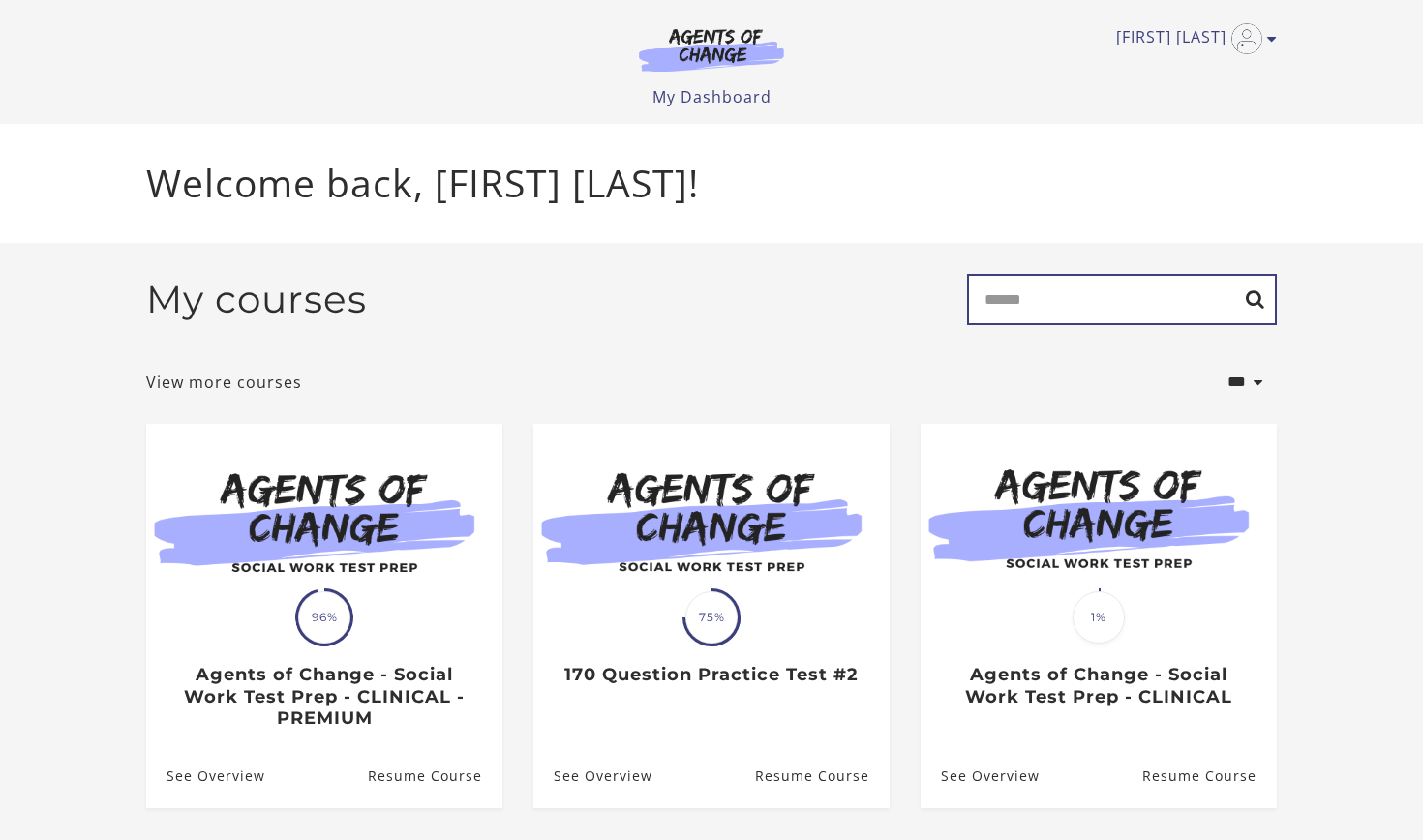 click on "Search" at bounding box center [1122, 299] 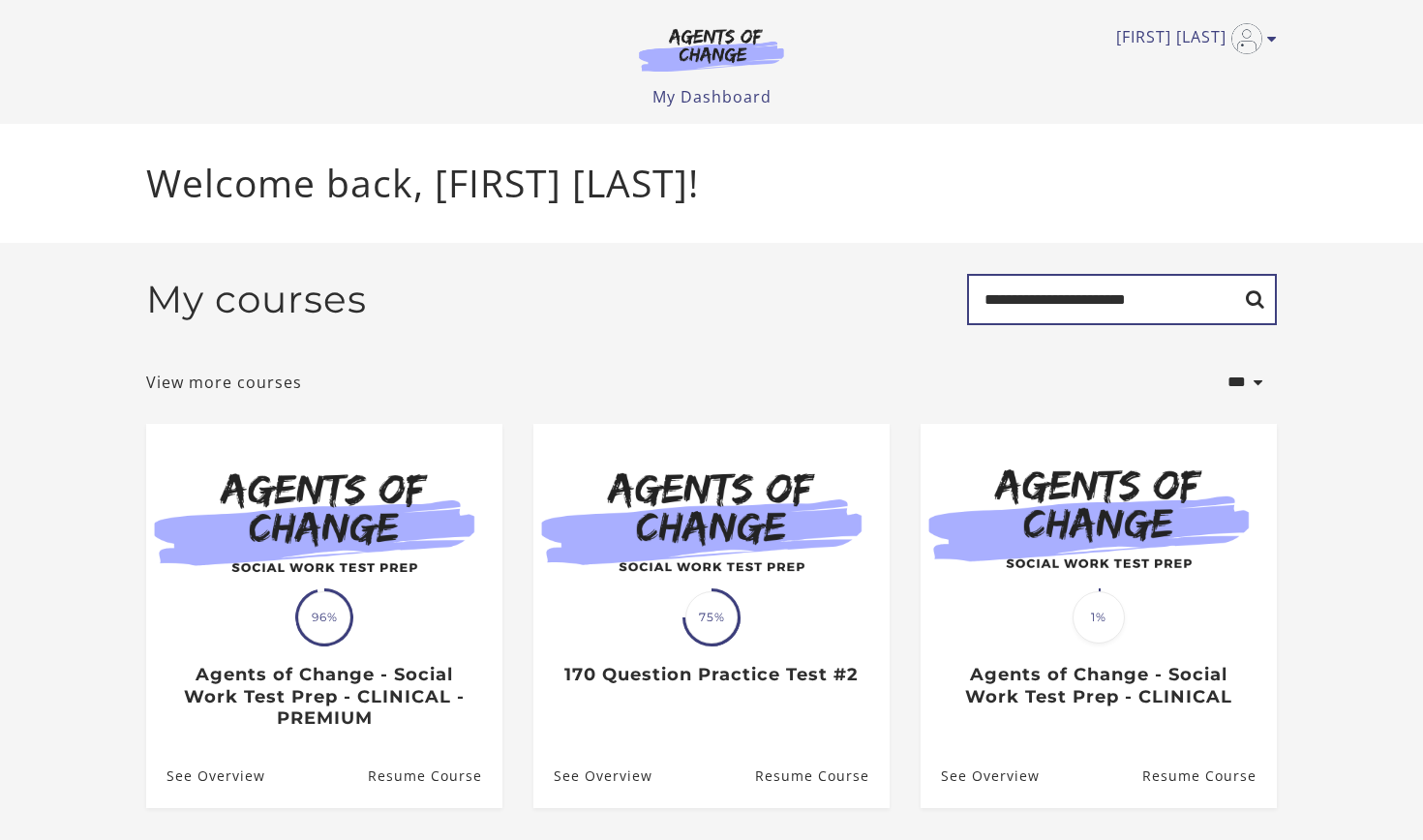 type on "**********" 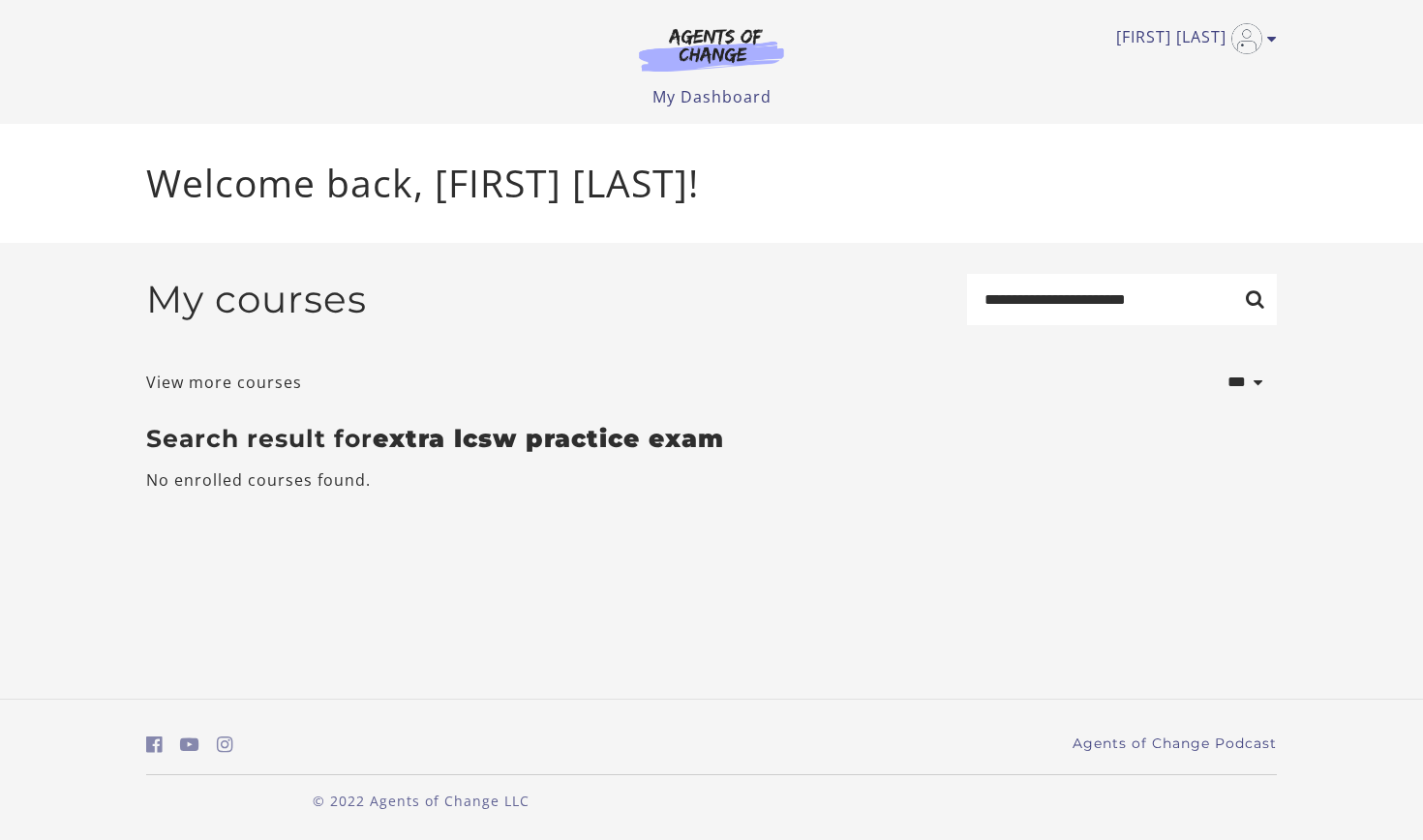 scroll, scrollTop: 0, scrollLeft: 0, axis: both 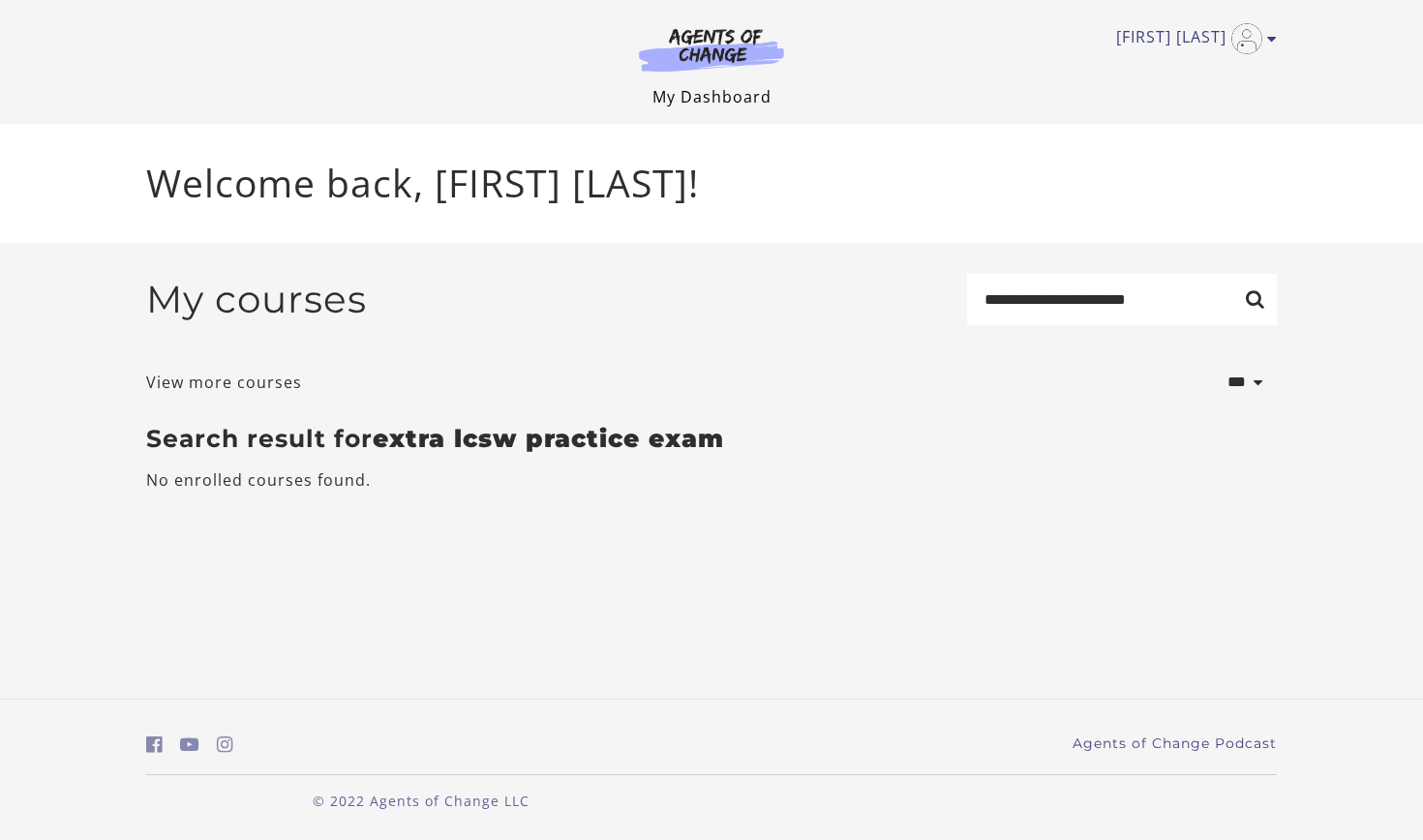 click on "My Dashboard" at bounding box center [712, 97] 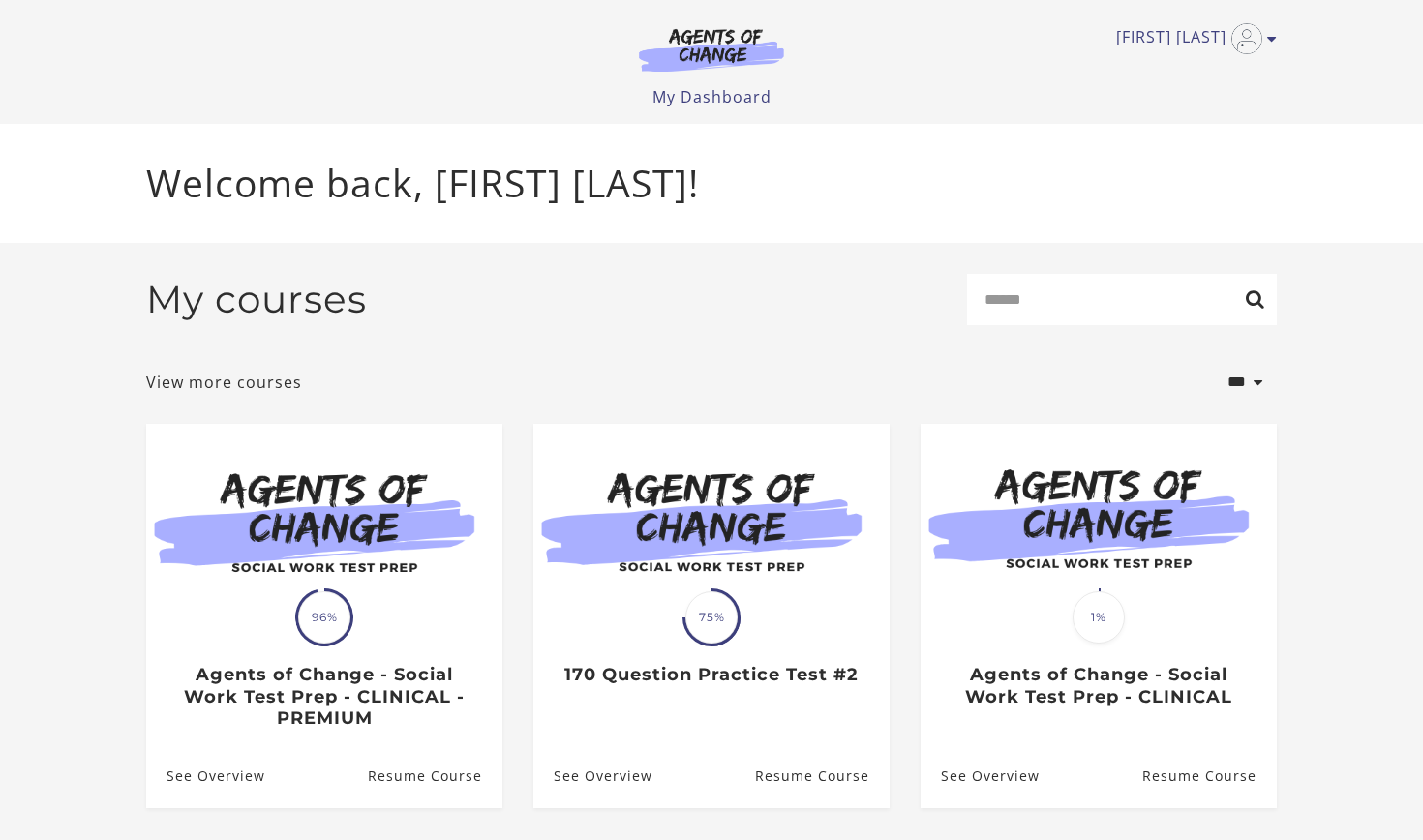 scroll, scrollTop: 0, scrollLeft: 0, axis: both 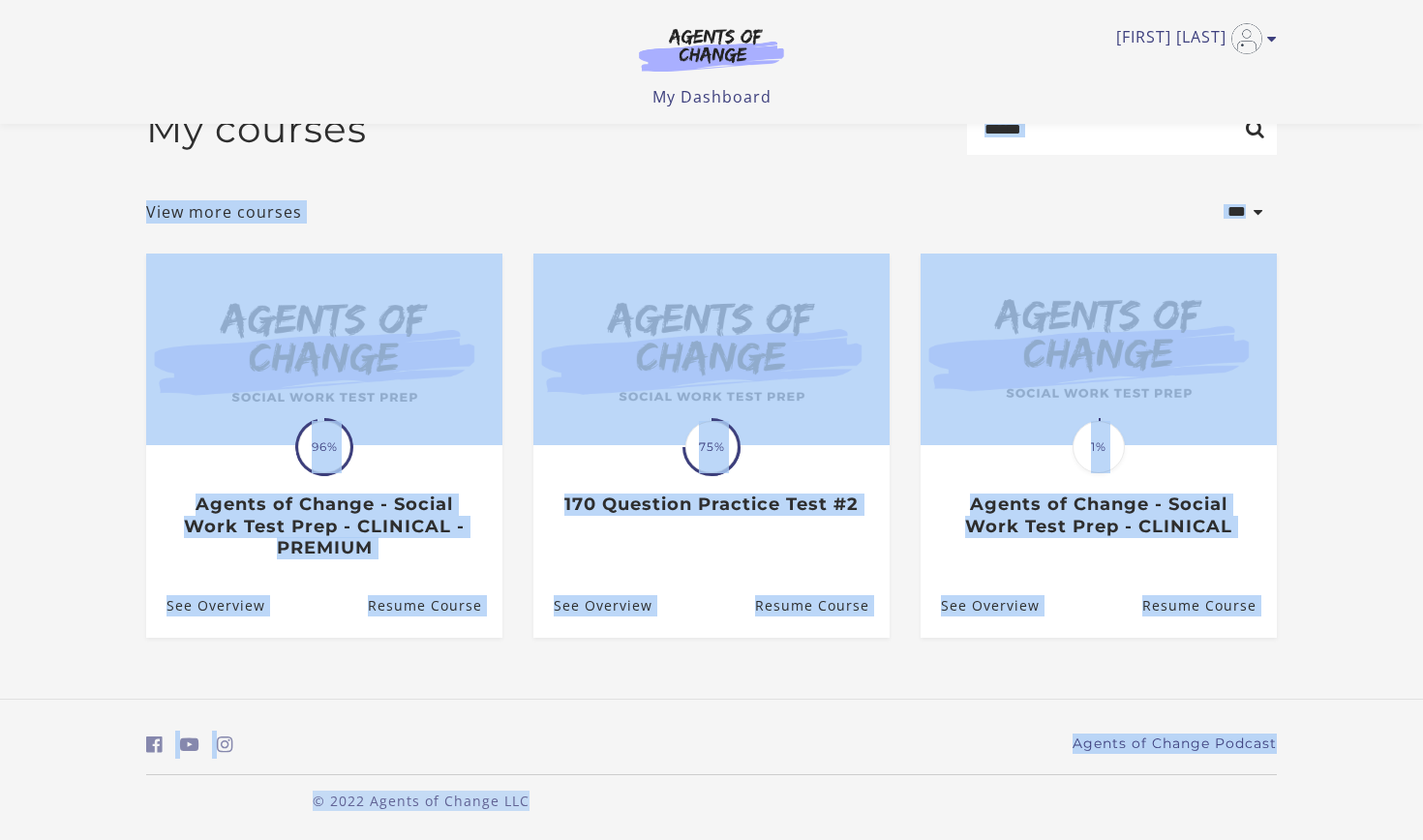 drag, startPoint x: 627, startPoint y: 327, endPoint x: 621, endPoint y: 838, distance: 511.0352 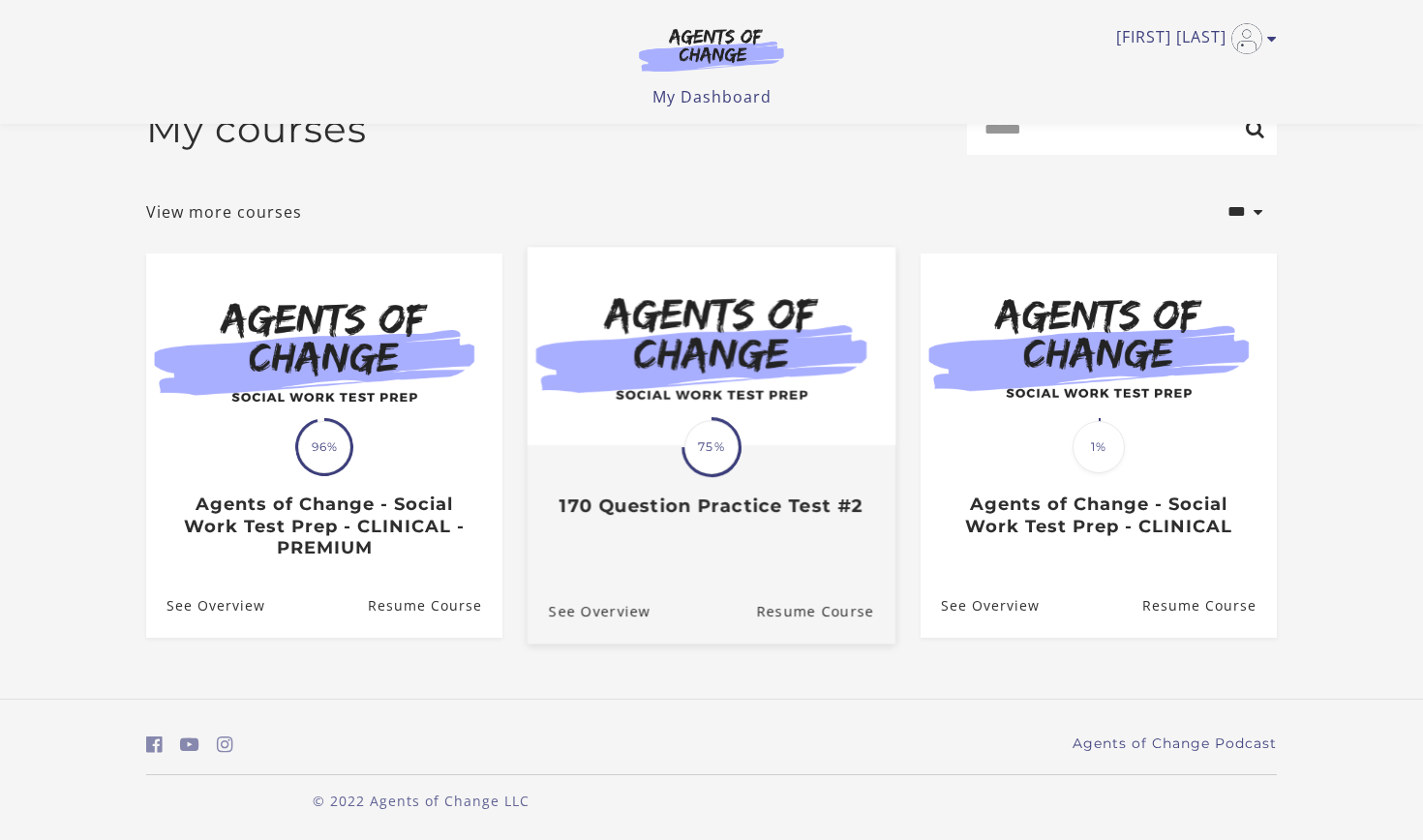 click on "170 Question Practice Test #2" at bounding box center [712, 505] 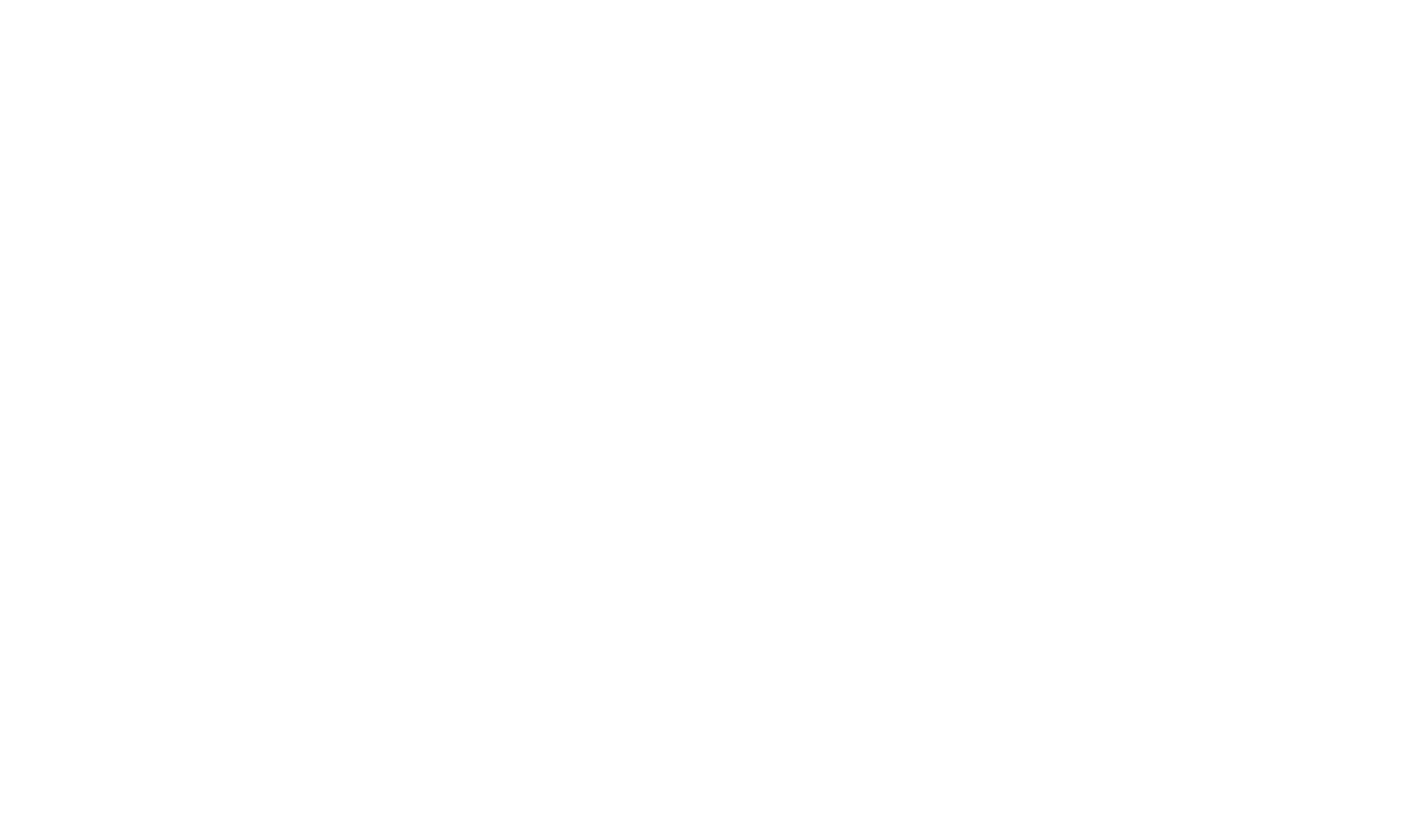 scroll, scrollTop: 0, scrollLeft: 0, axis: both 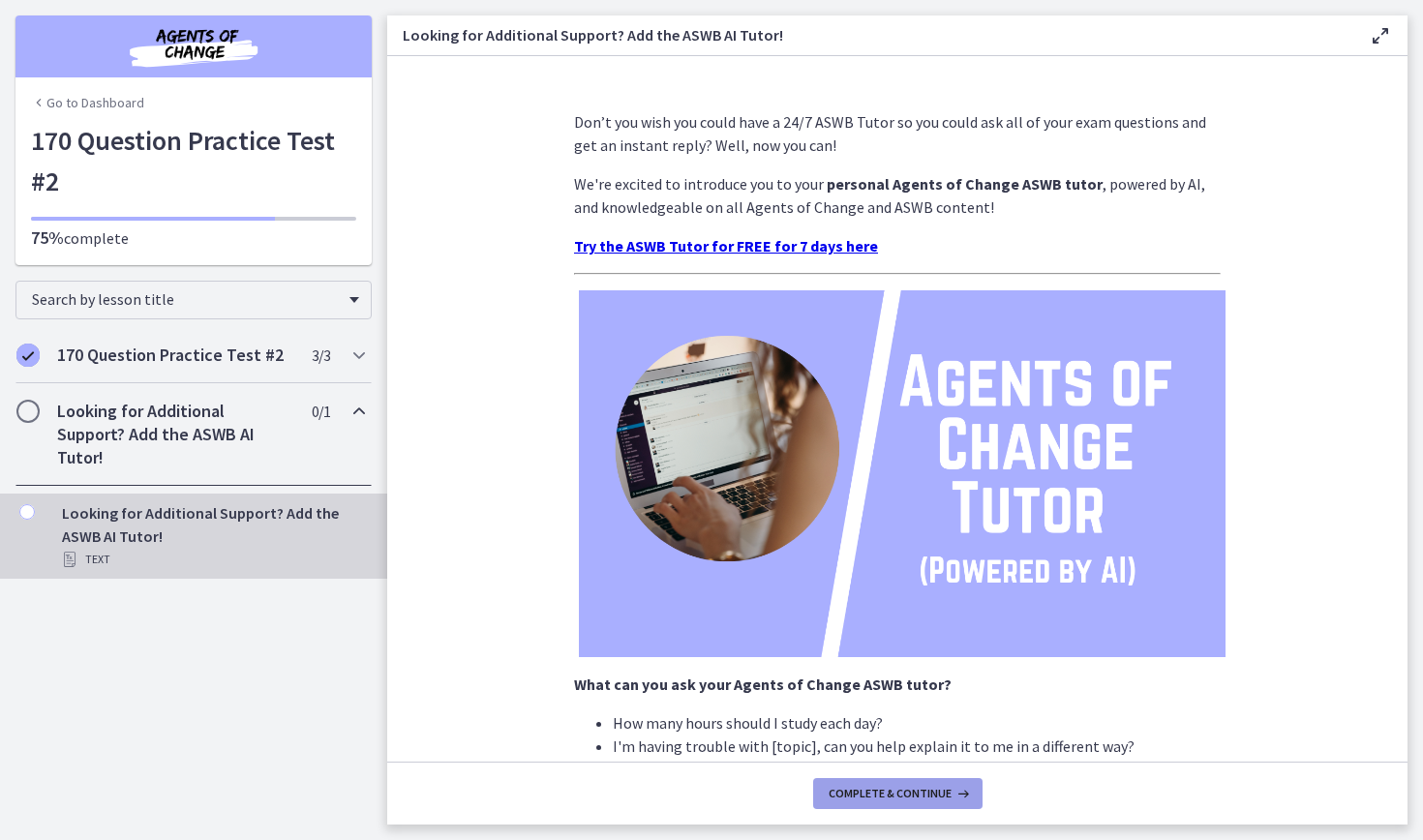 click on "Complete & continue" at bounding box center (890, 794) 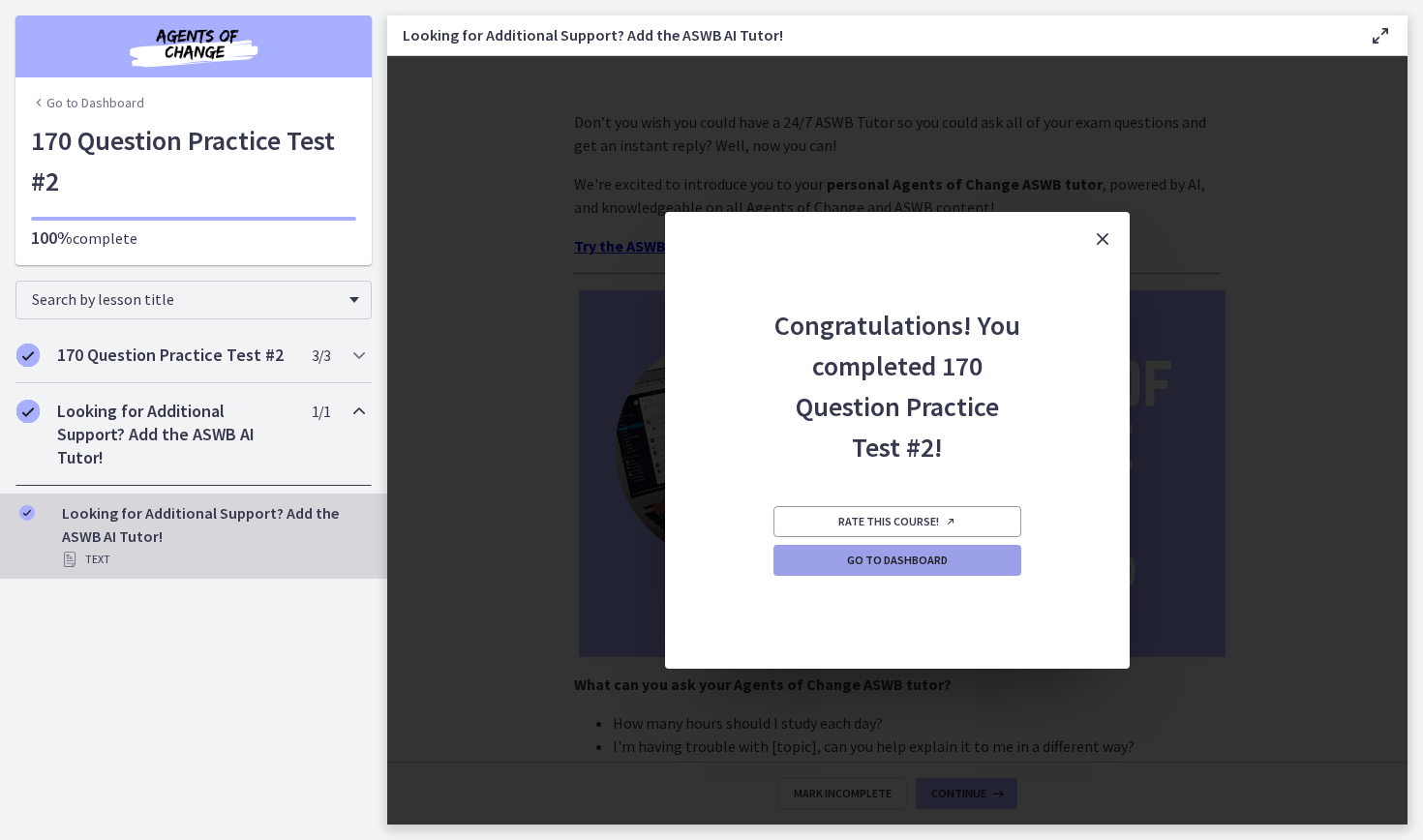 click on "Go to Dashboard" at bounding box center [897, 560] 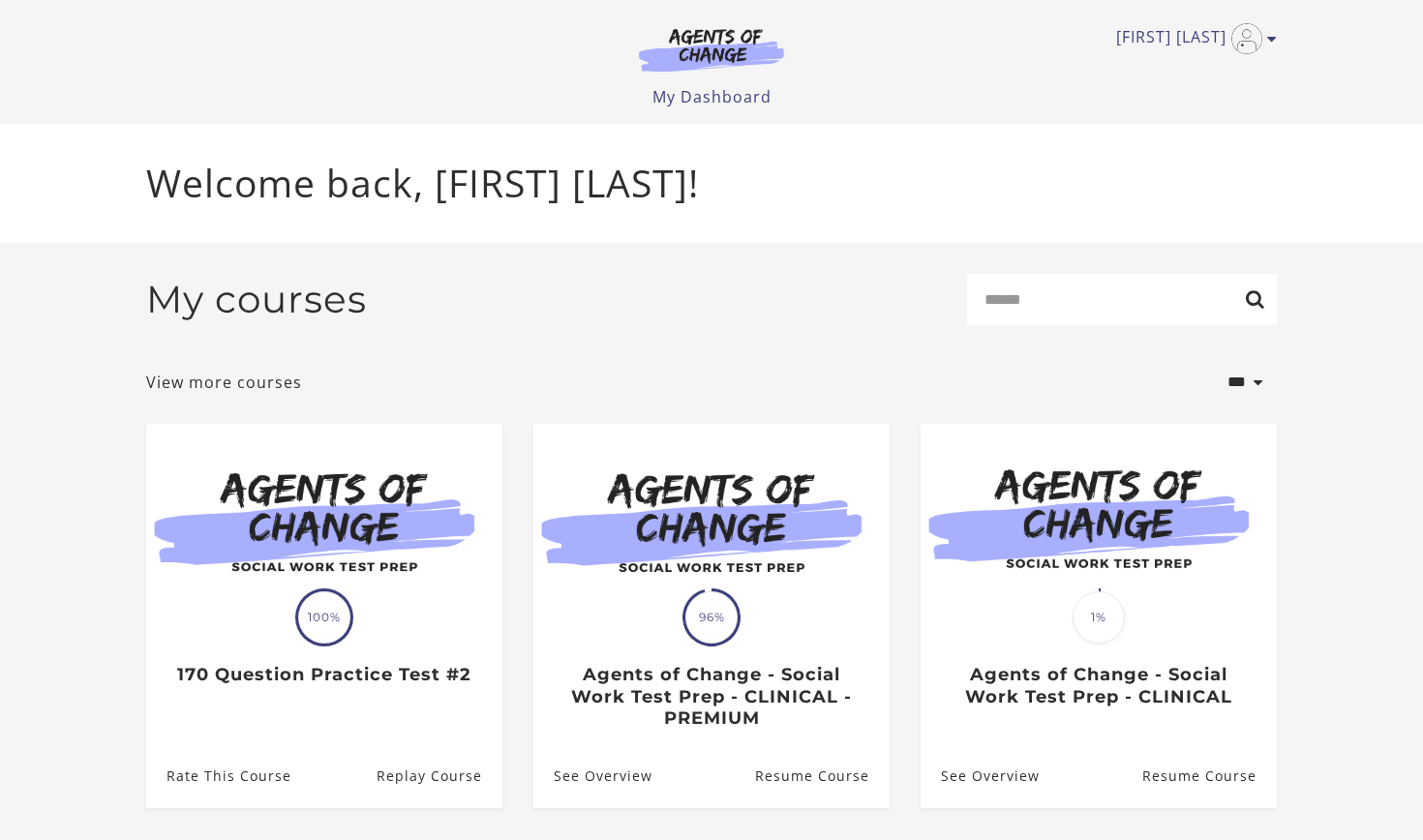 scroll, scrollTop: 0, scrollLeft: 0, axis: both 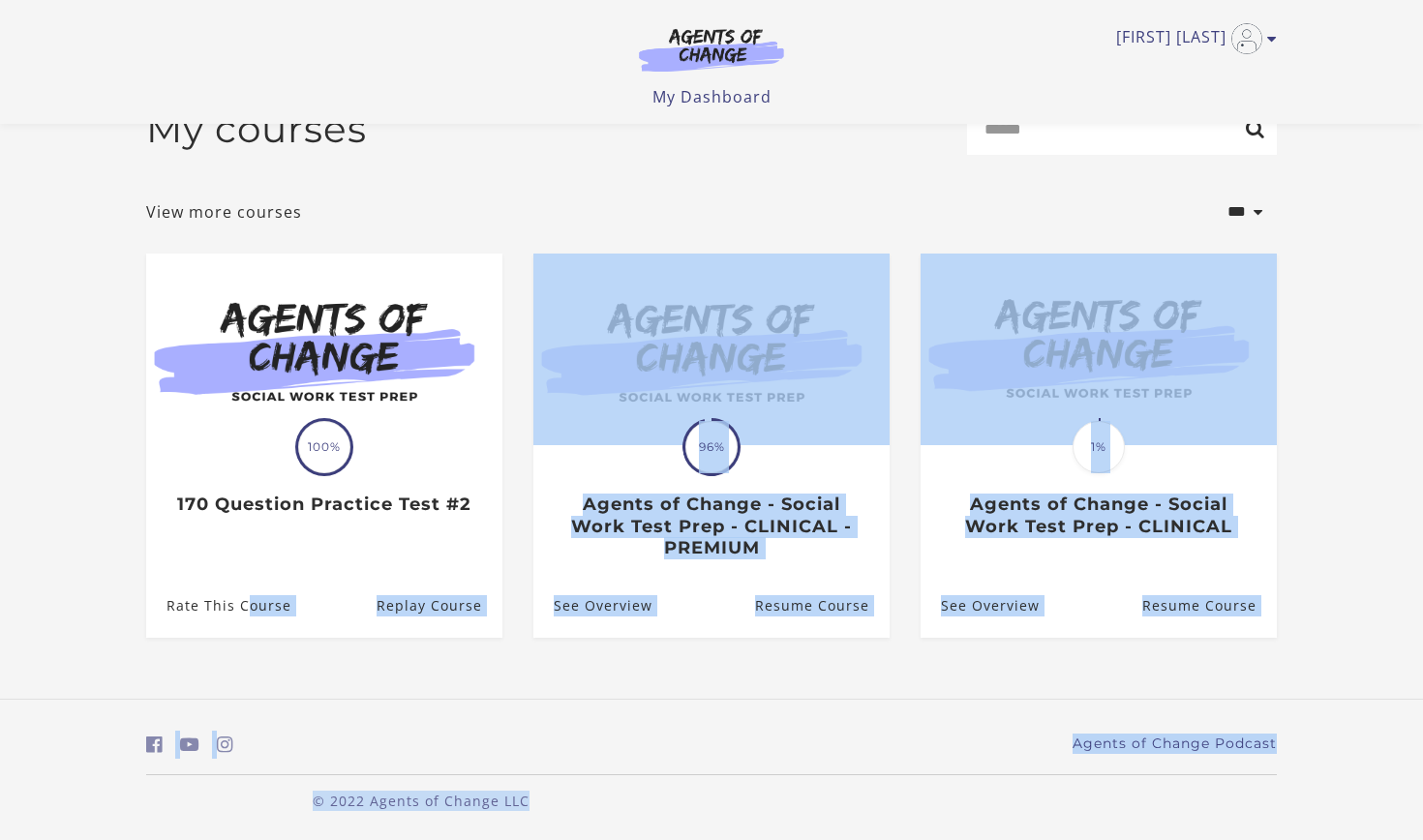 drag, startPoint x: 111, startPoint y: 758, endPoint x: 117, endPoint y: 839, distance: 81.22192 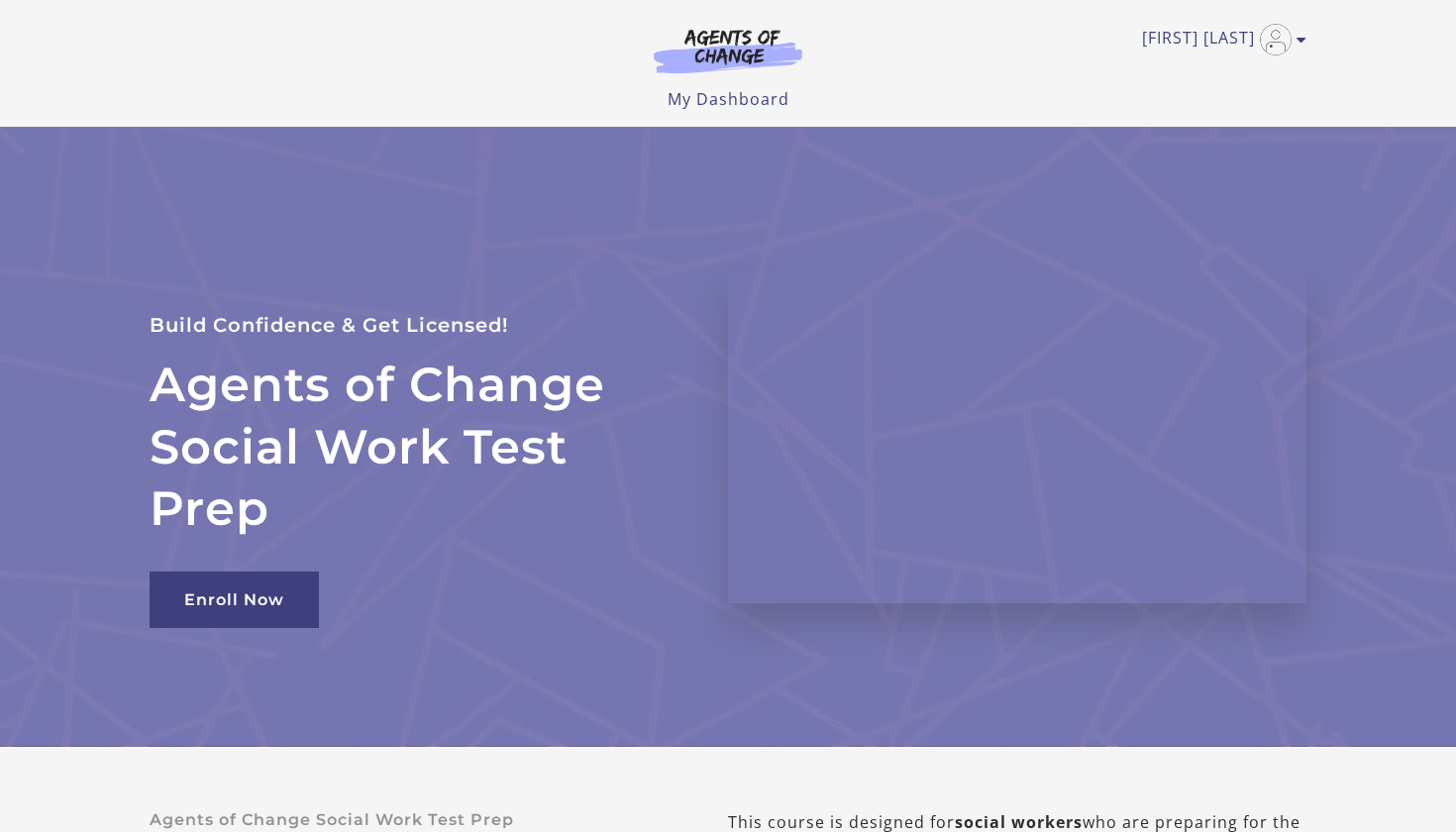 scroll, scrollTop: 0, scrollLeft: 0, axis: both 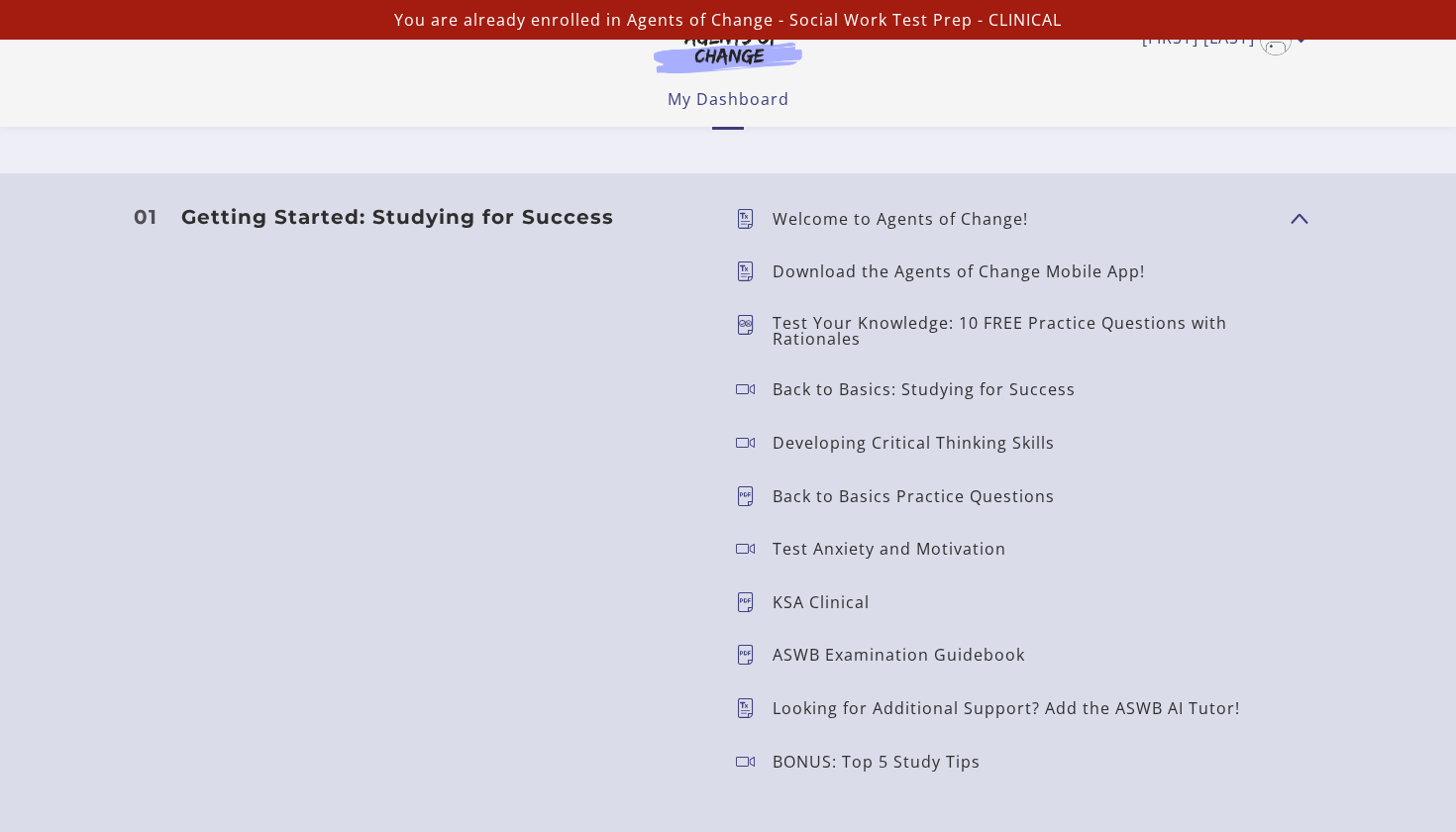drag, startPoint x: 647, startPoint y: 572, endPoint x: 651, endPoint y: 831, distance: 259.03089 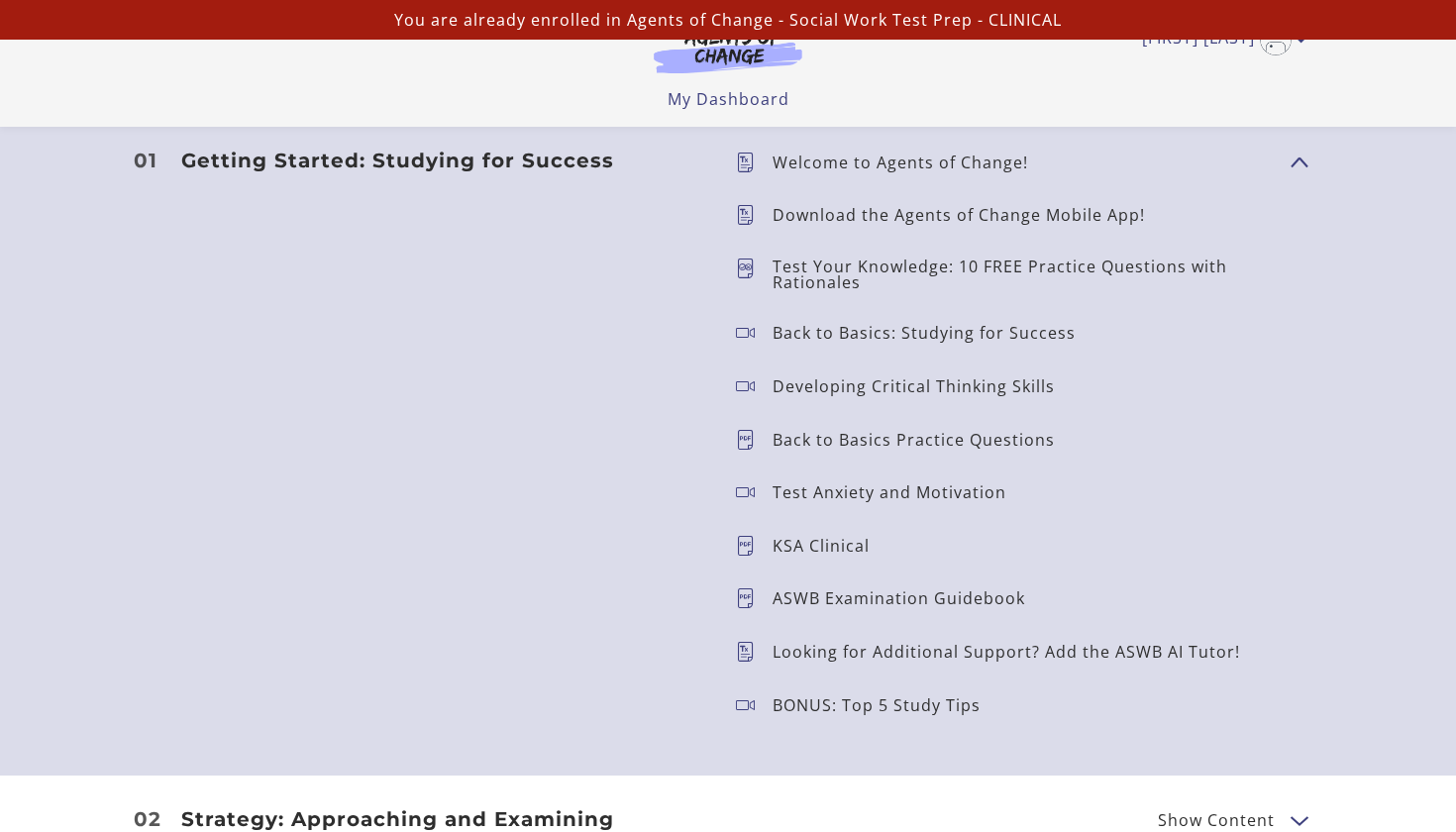 click on "Getting Started: Studying for Success
Show Content" at bounding box center (443, 431) 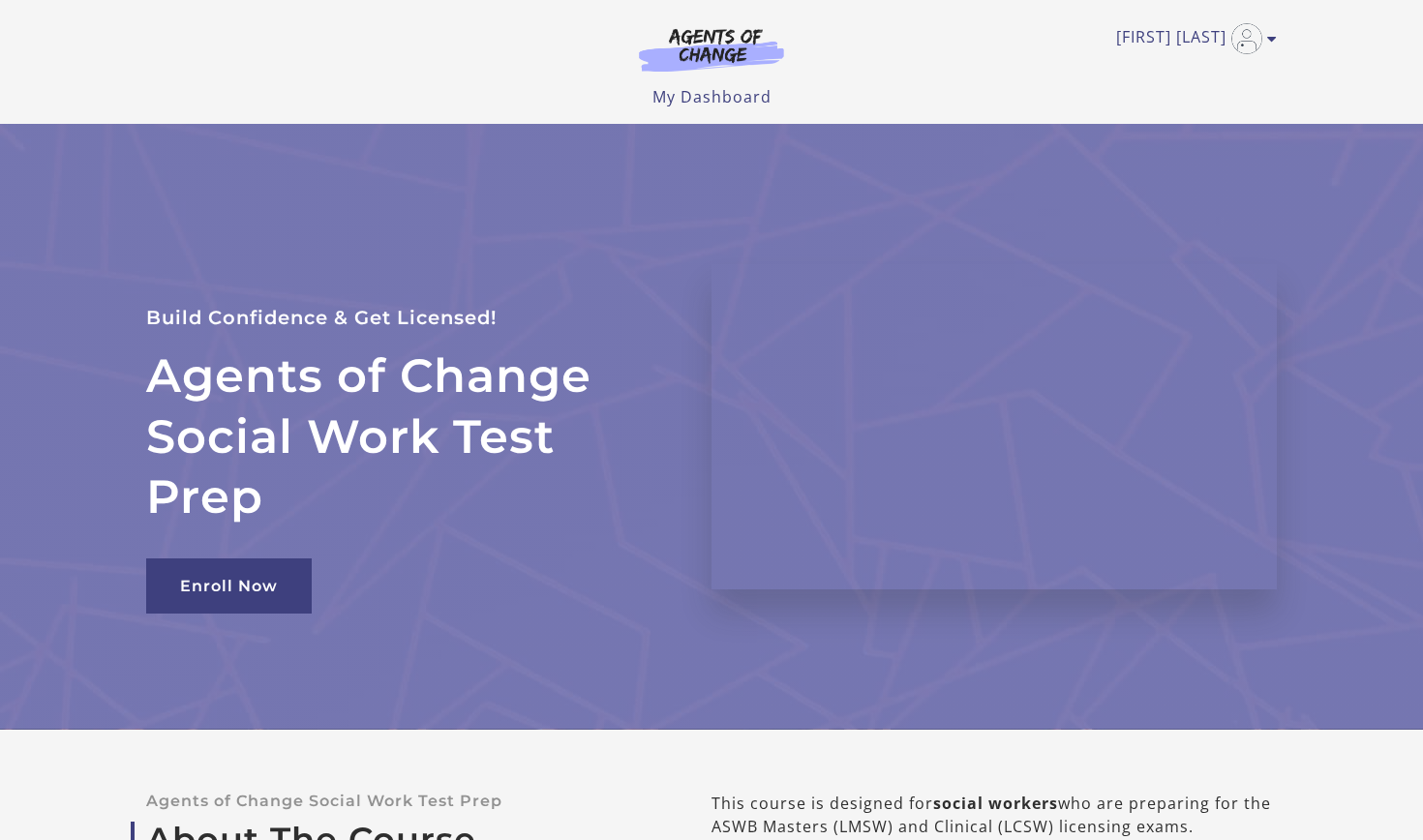 scroll, scrollTop: 0, scrollLeft: 0, axis: both 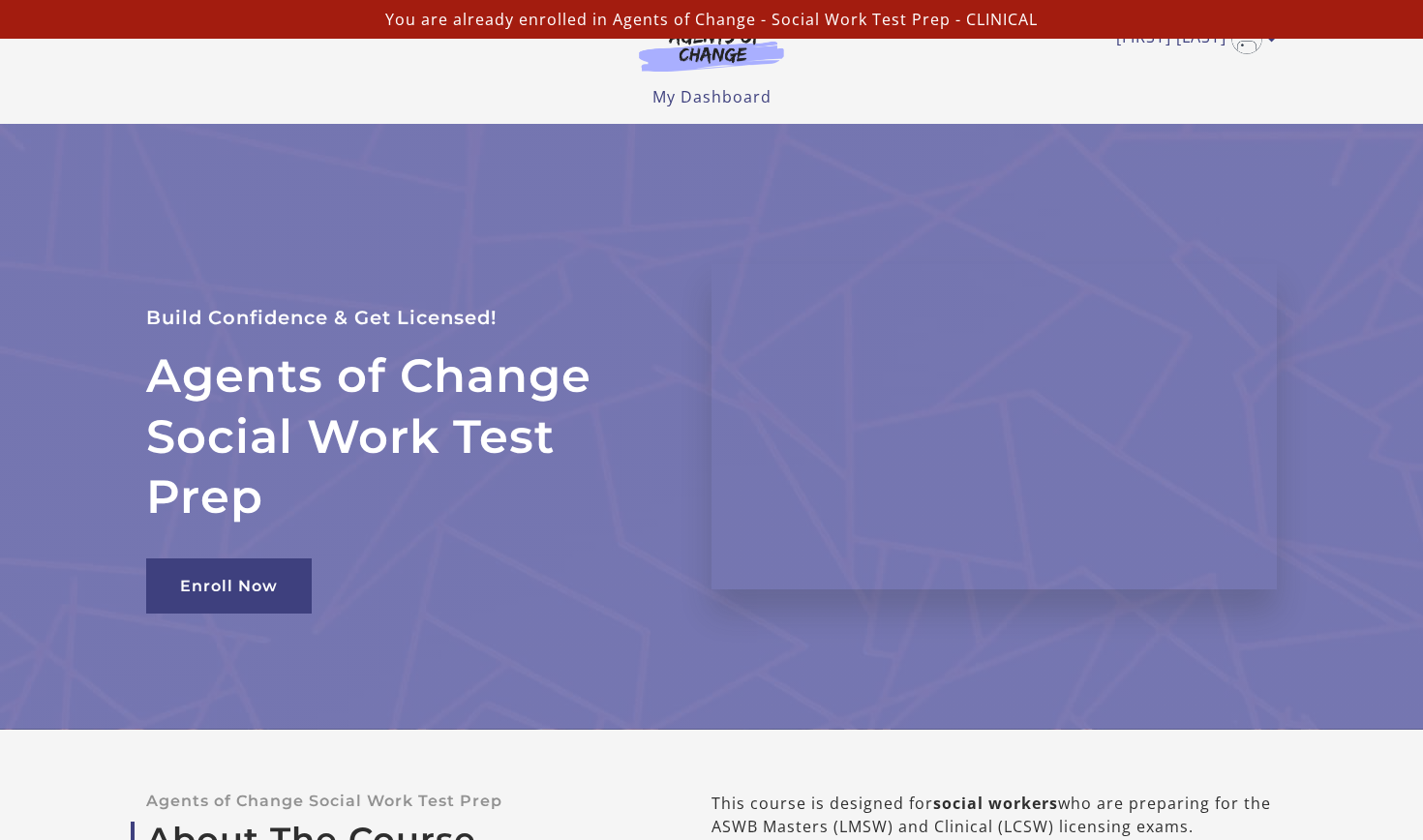 click on "Enroll Now" at bounding box center [406, 570] 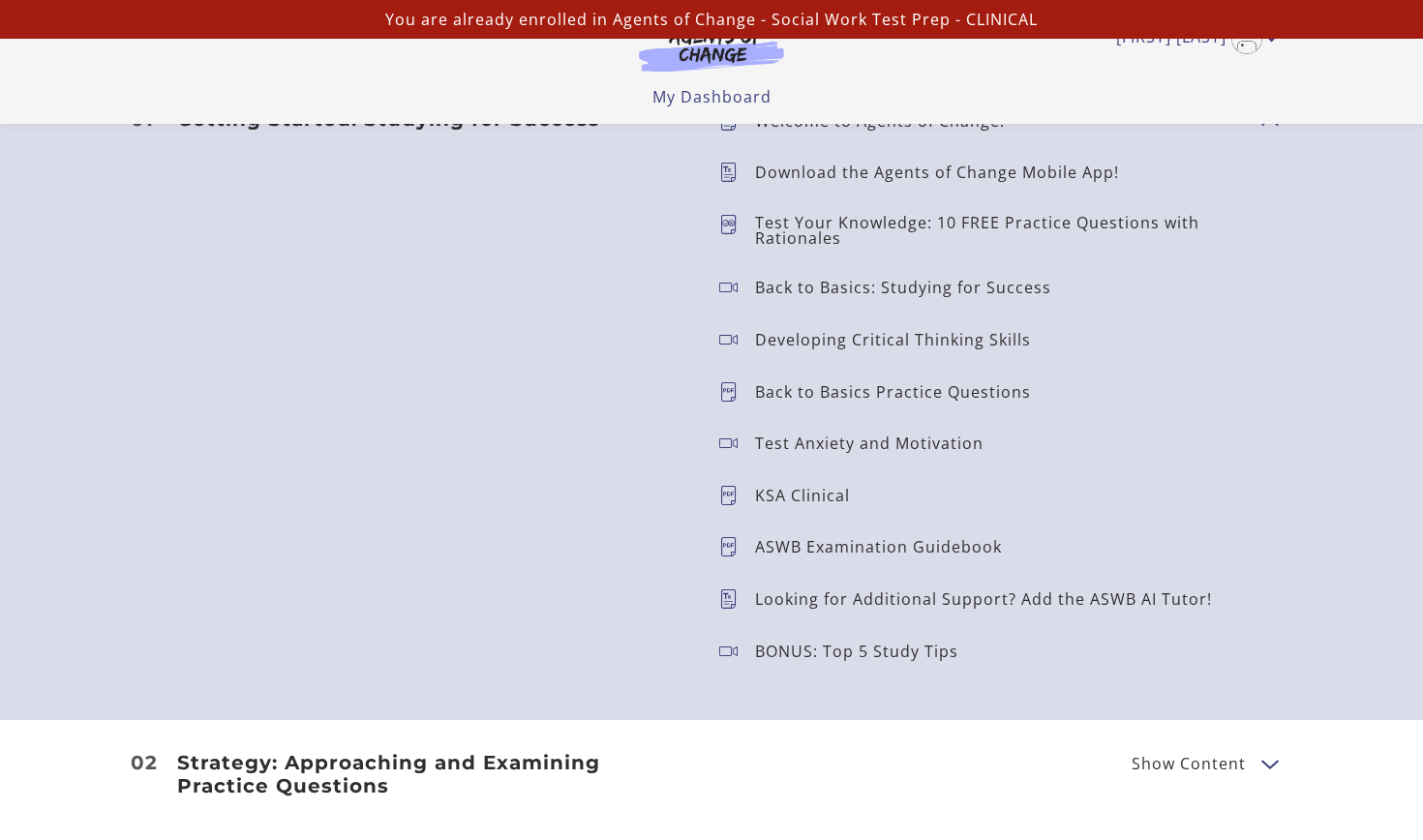 scroll, scrollTop: 1809, scrollLeft: 0, axis: vertical 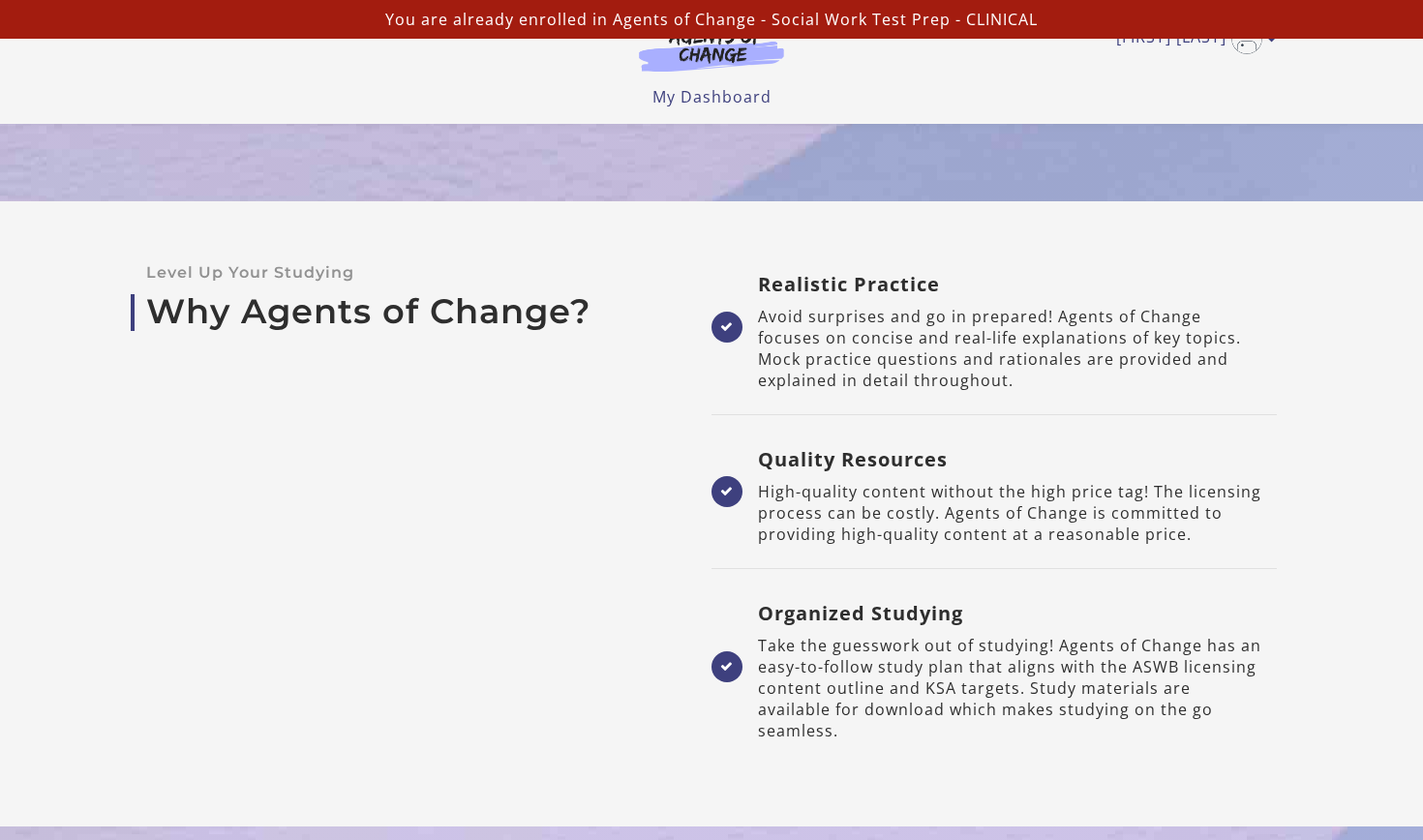 drag, startPoint x: 513, startPoint y: 575, endPoint x: 572, endPoint y: 839, distance: 270.51248 